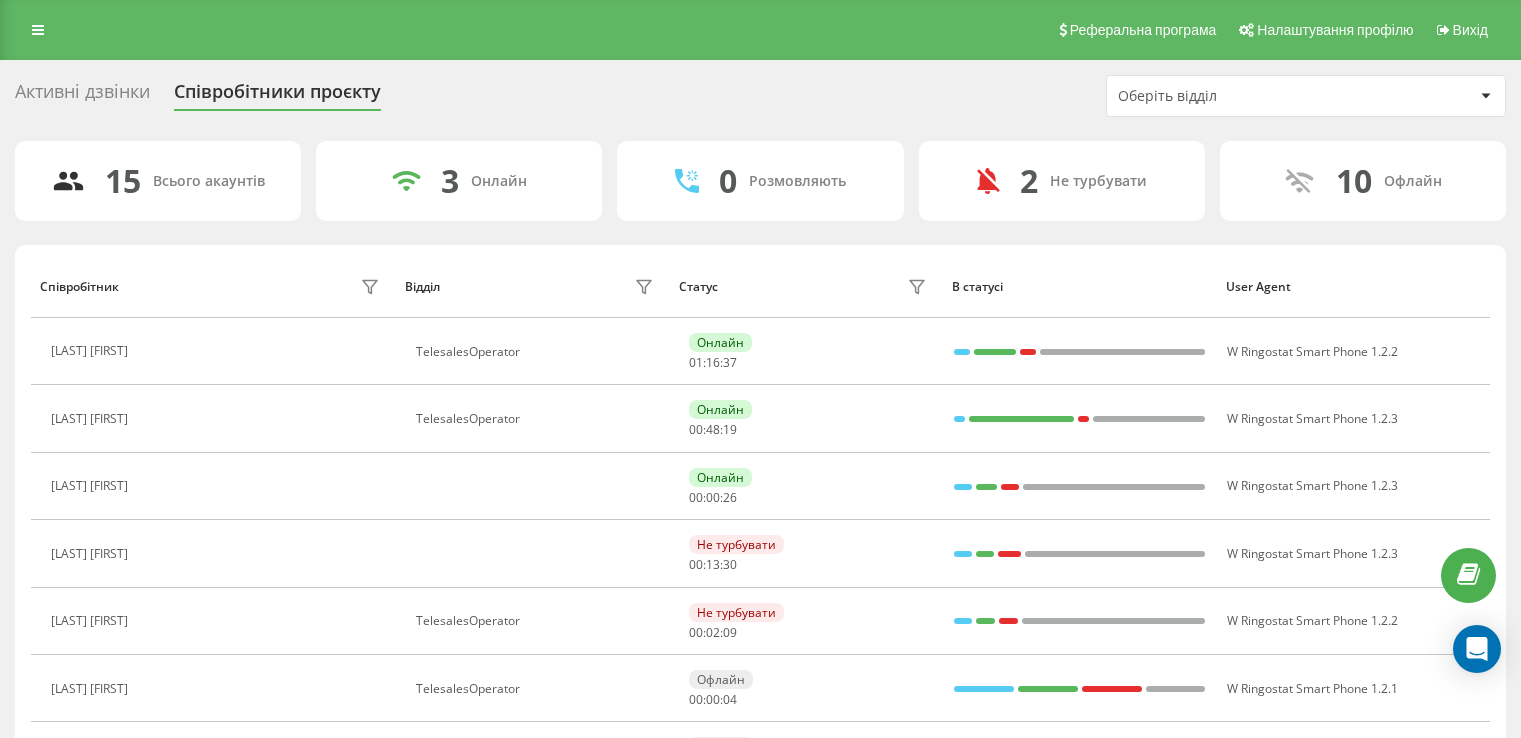 scroll, scrollTop: 0, scrollLeft: 0, axis: both 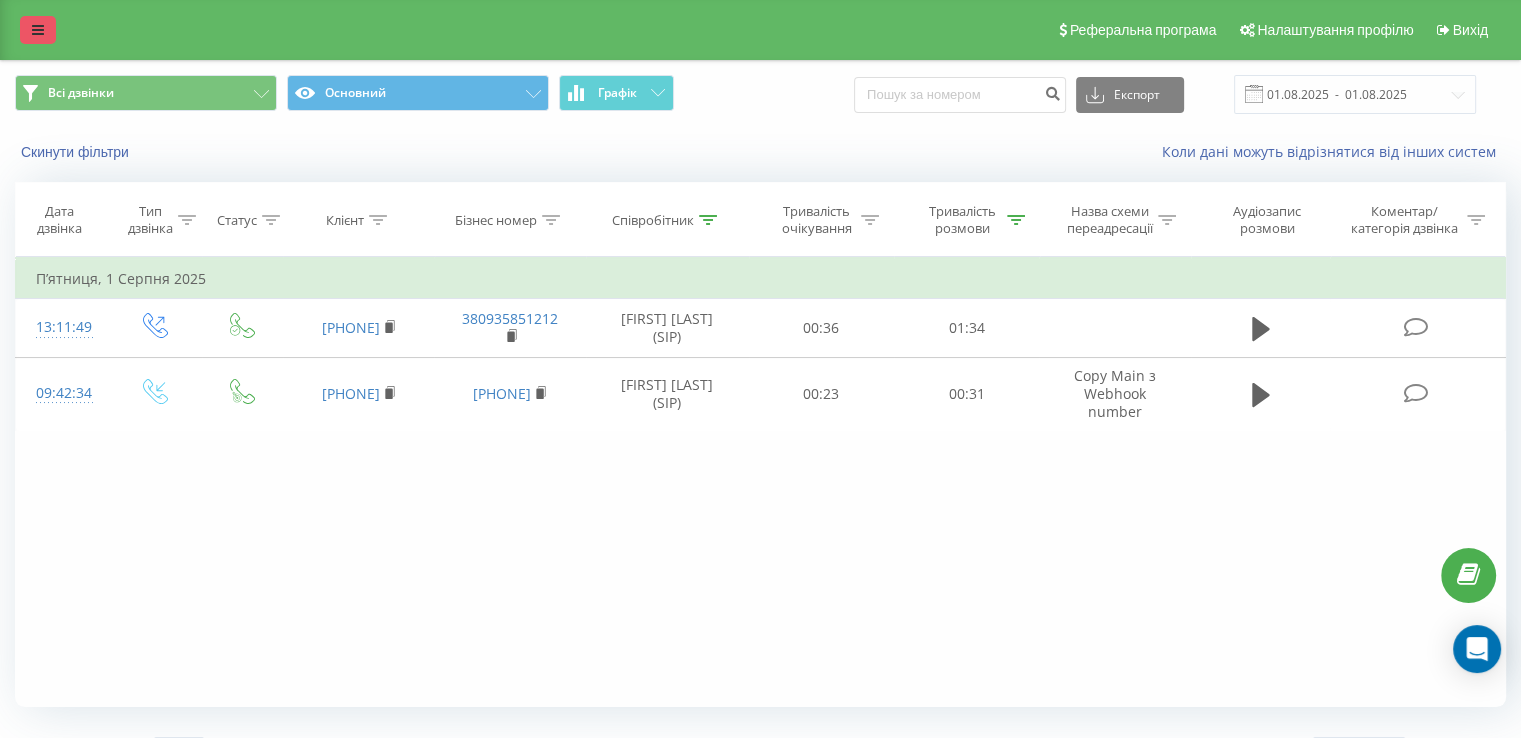 click at bounding box center (38, 30) 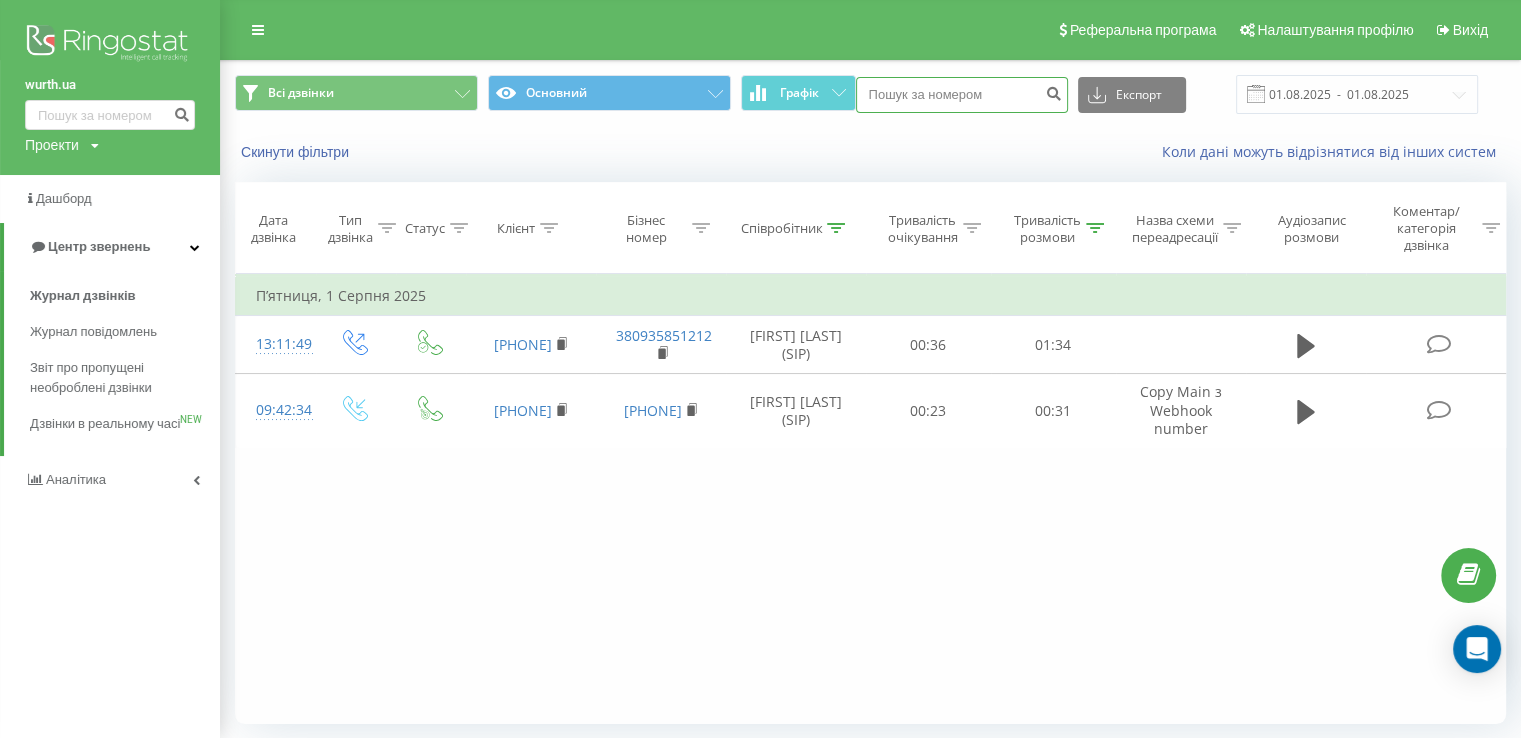 click at bounding box center [962, 95] 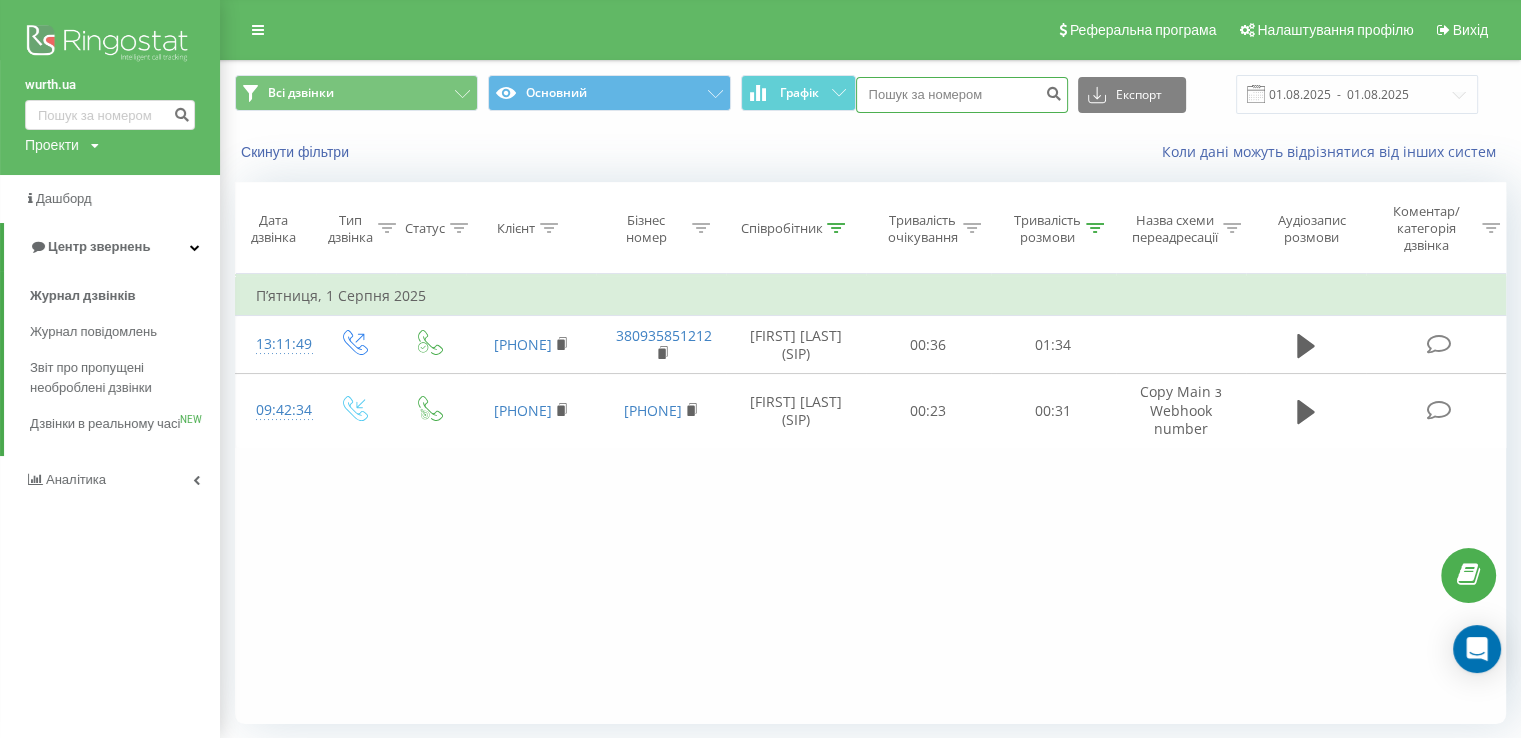 paste on "380971933715" 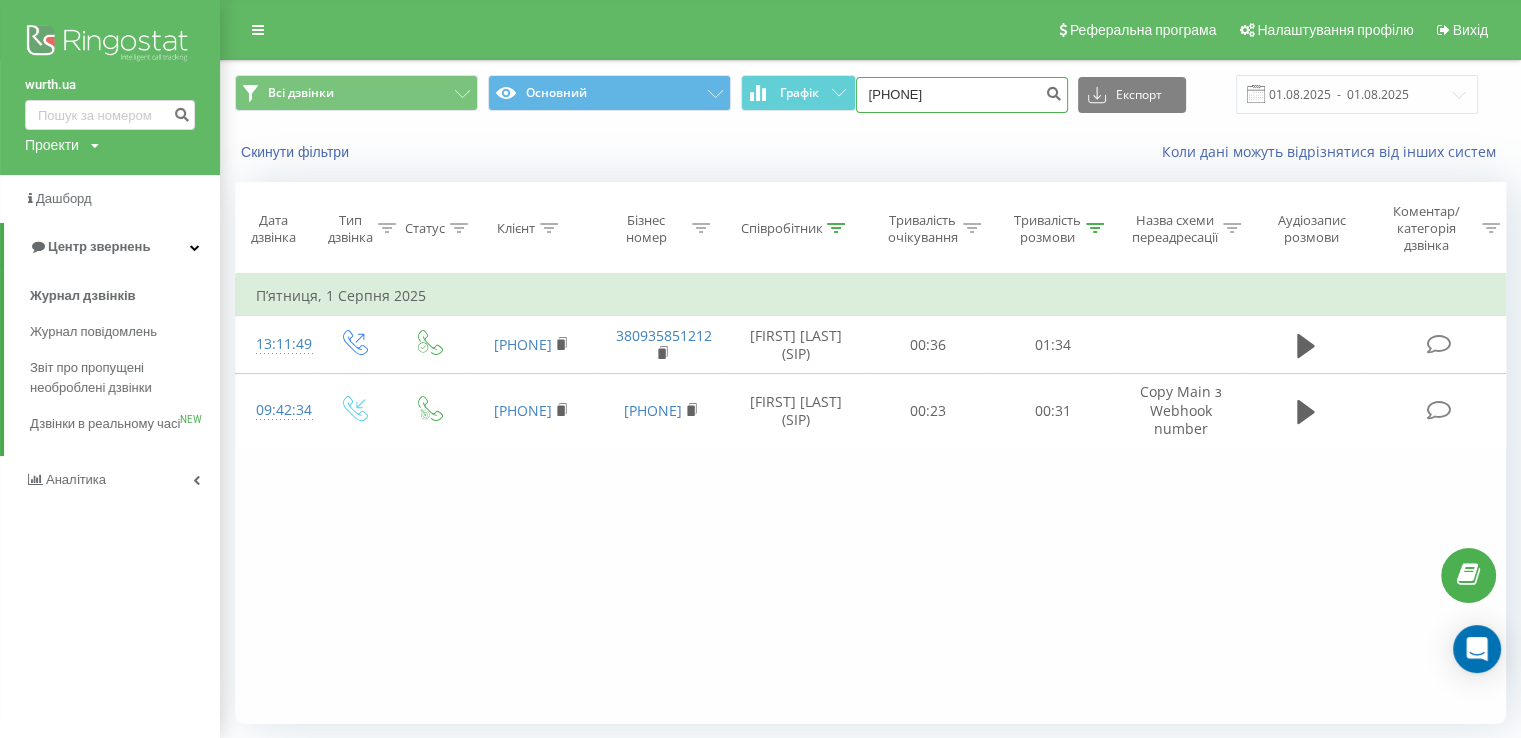 click on "380971933715" at bounding box center [962, 95] 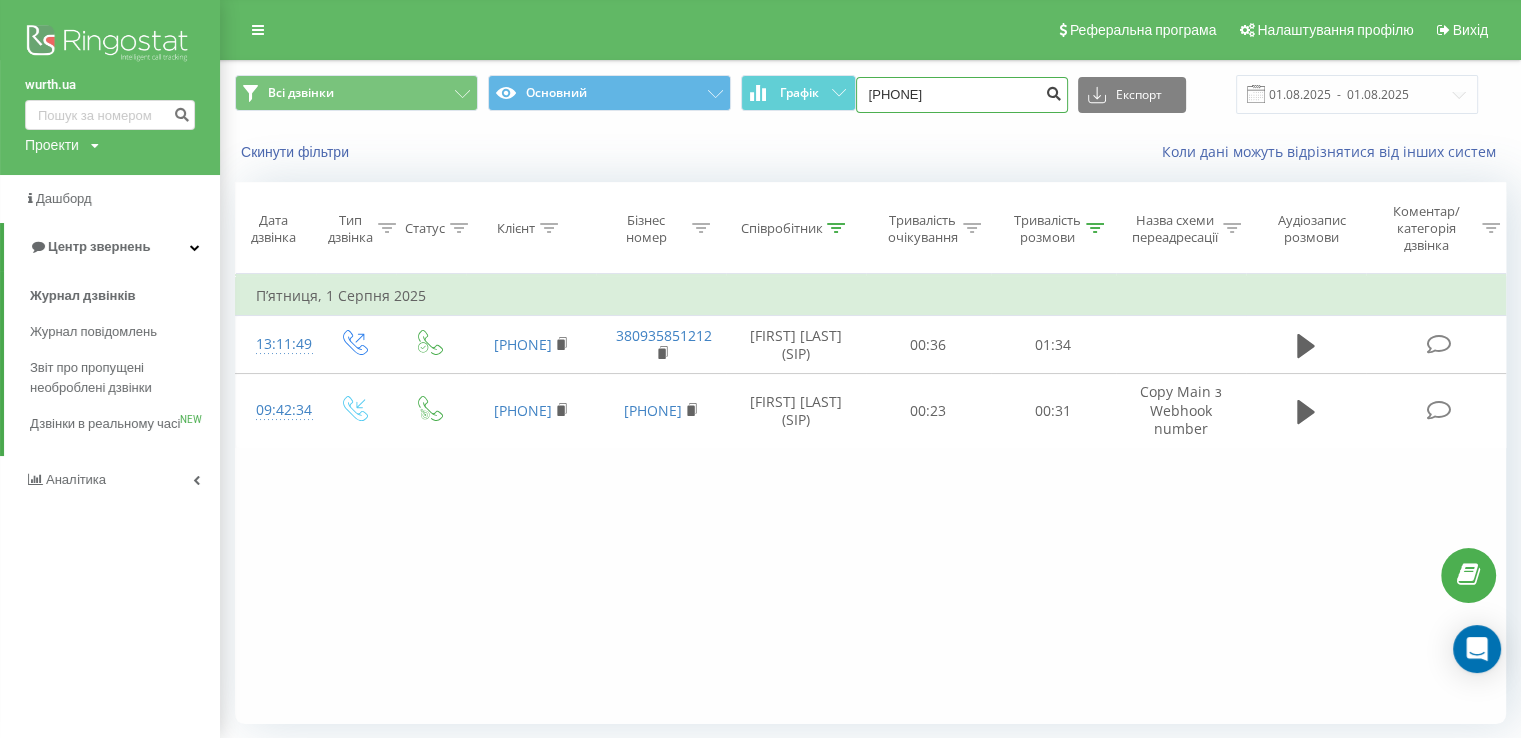 type on "0971933715" 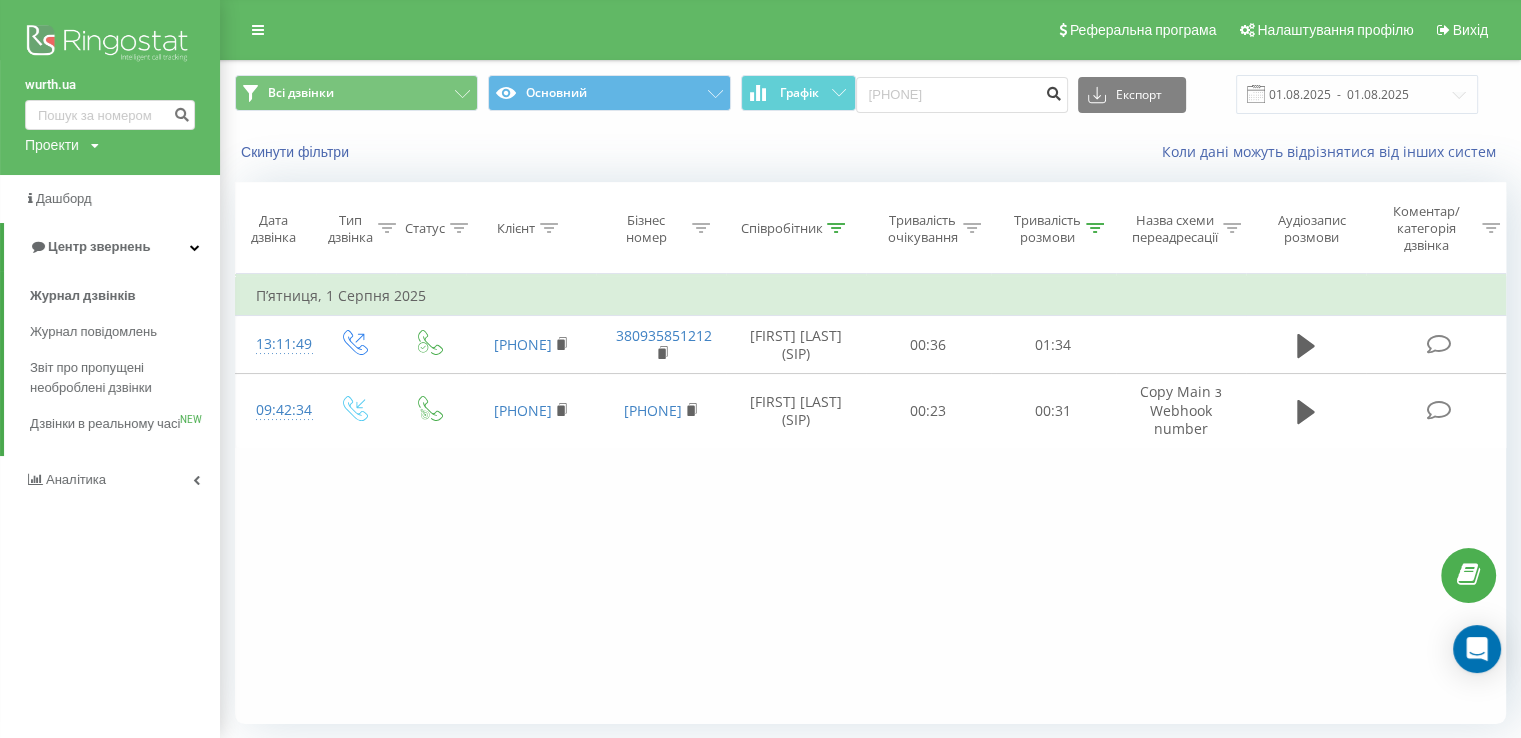 click at bounding box center (1054, 91) 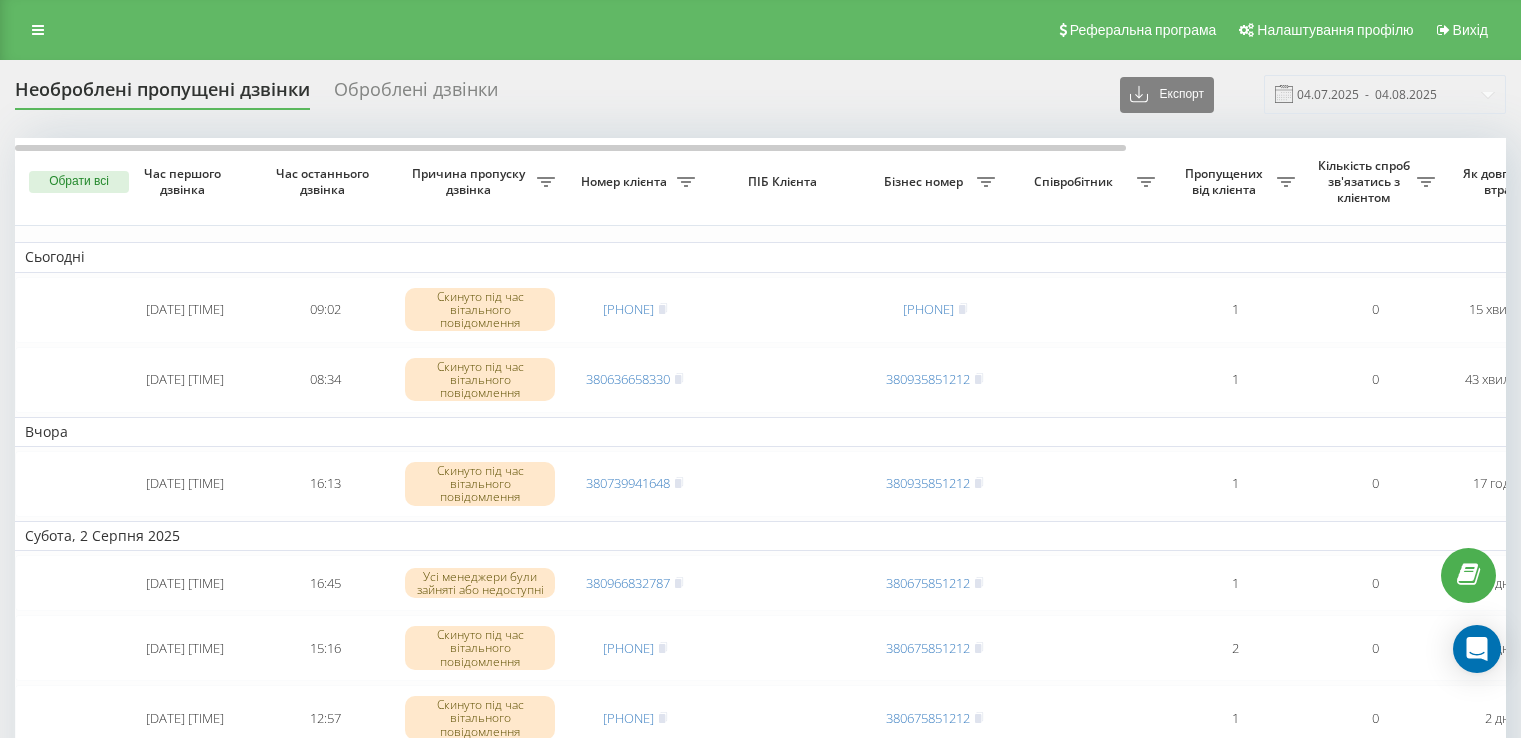 scroll, scrollTop: 0, scrollLeft: 0, axis: both 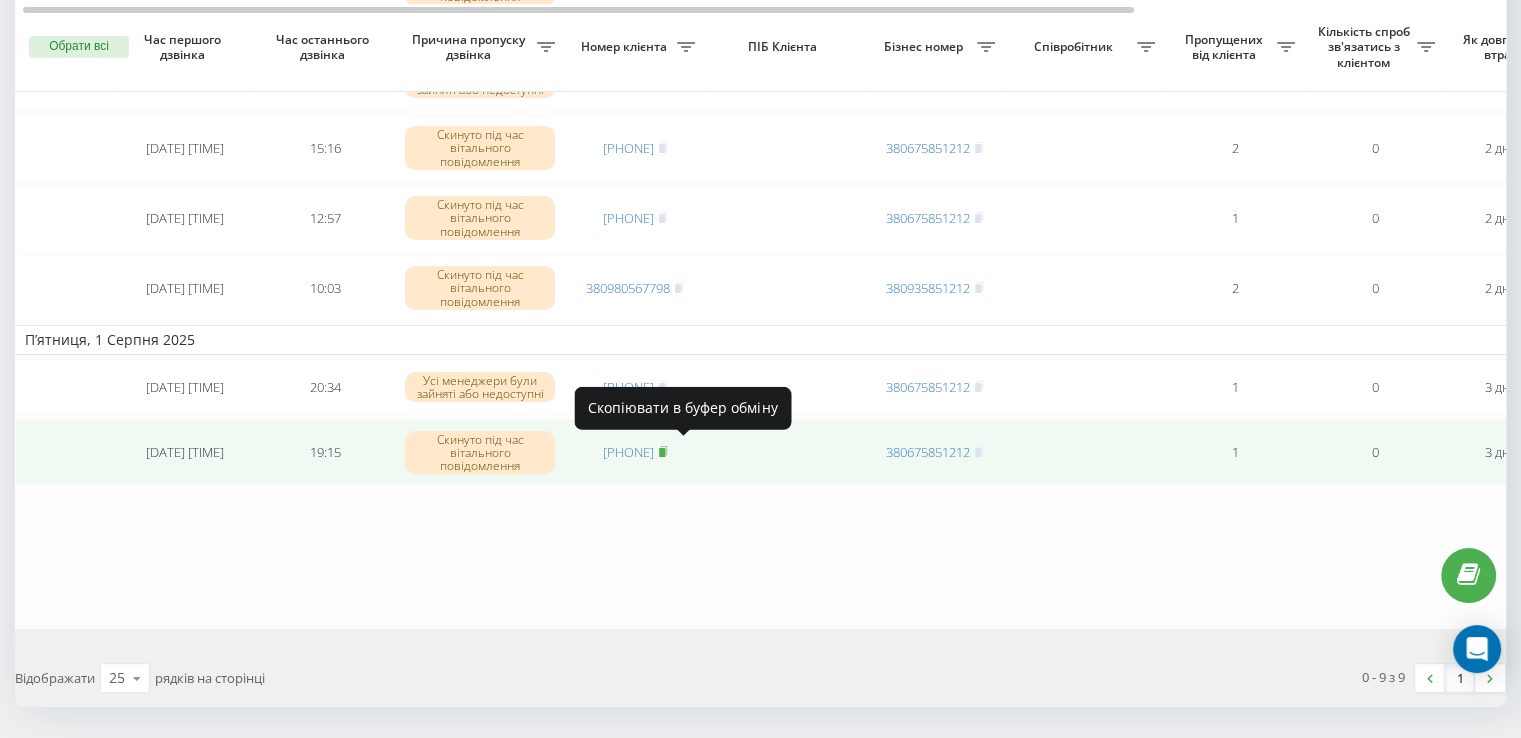 click 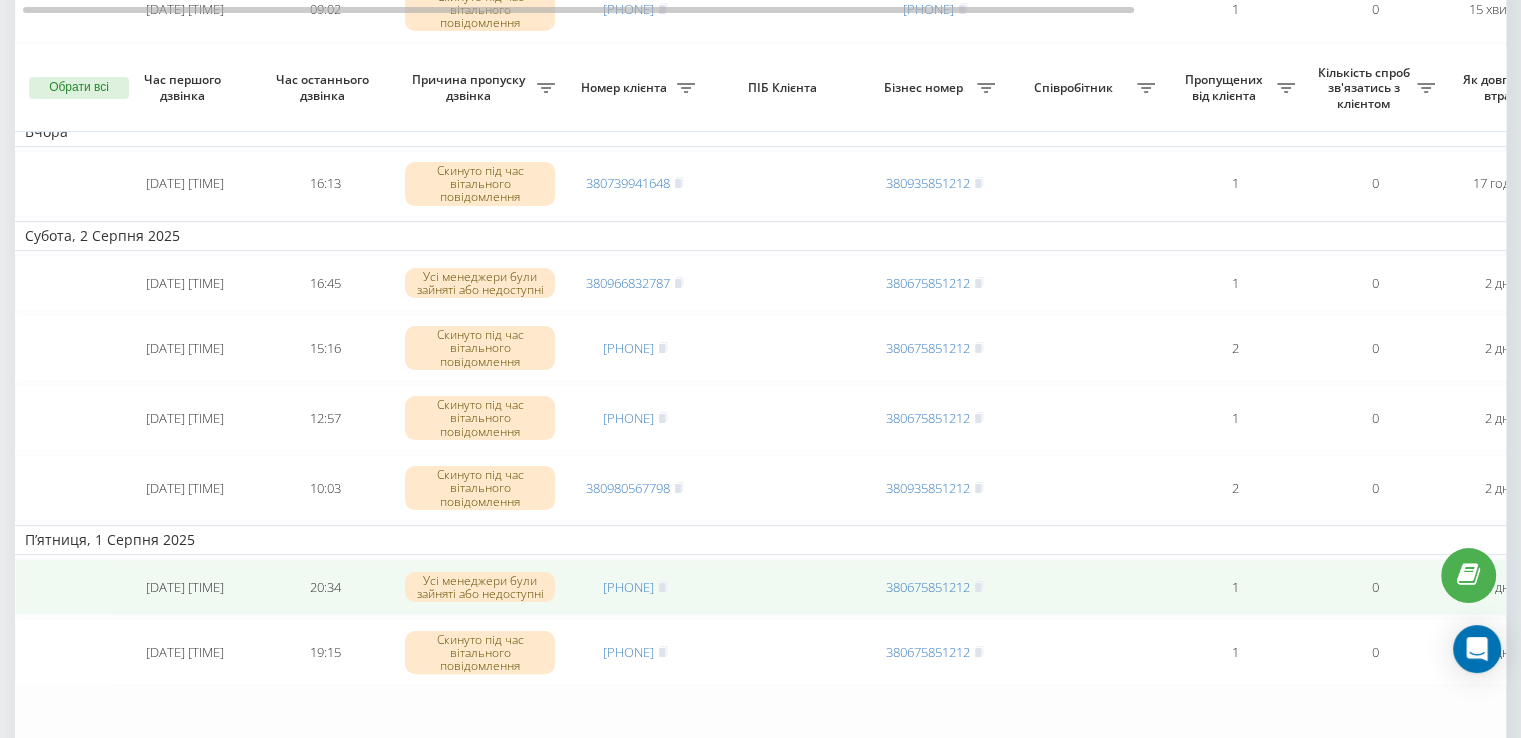 scroll, scrollTop: 500, scrollLeft: 0, axis: vertical 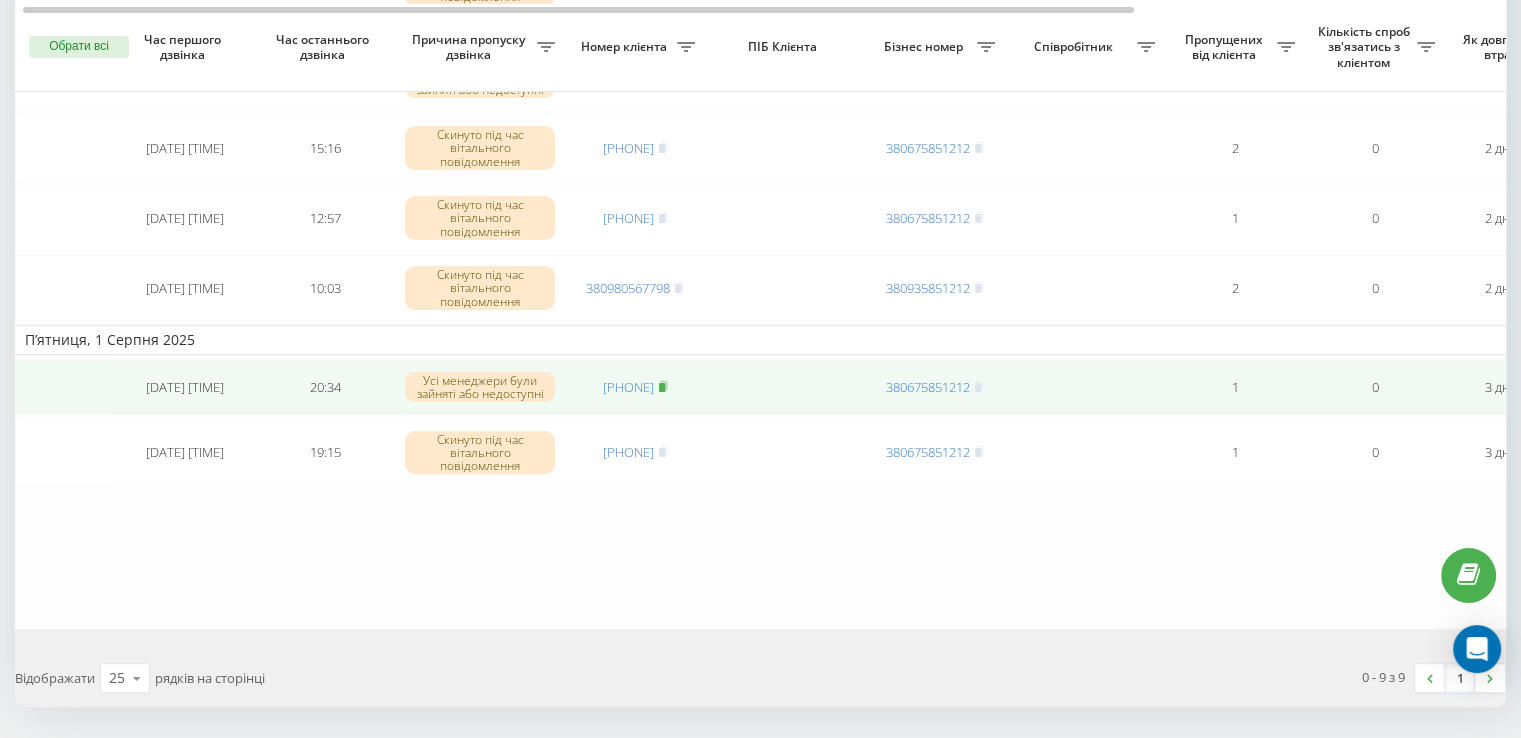click 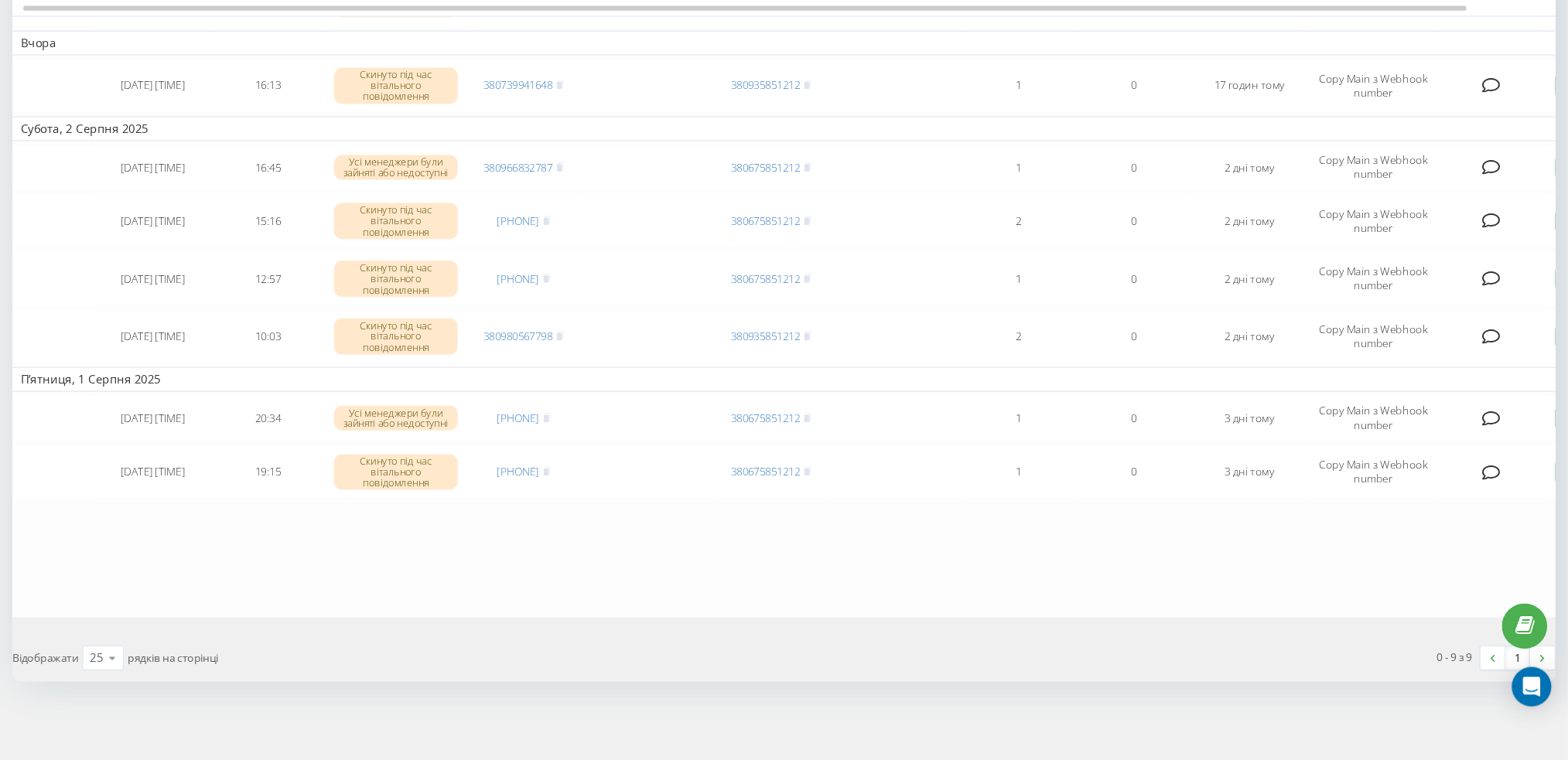 scroll, scrollTop: 239, scrollLeft: 0, axis: vertical 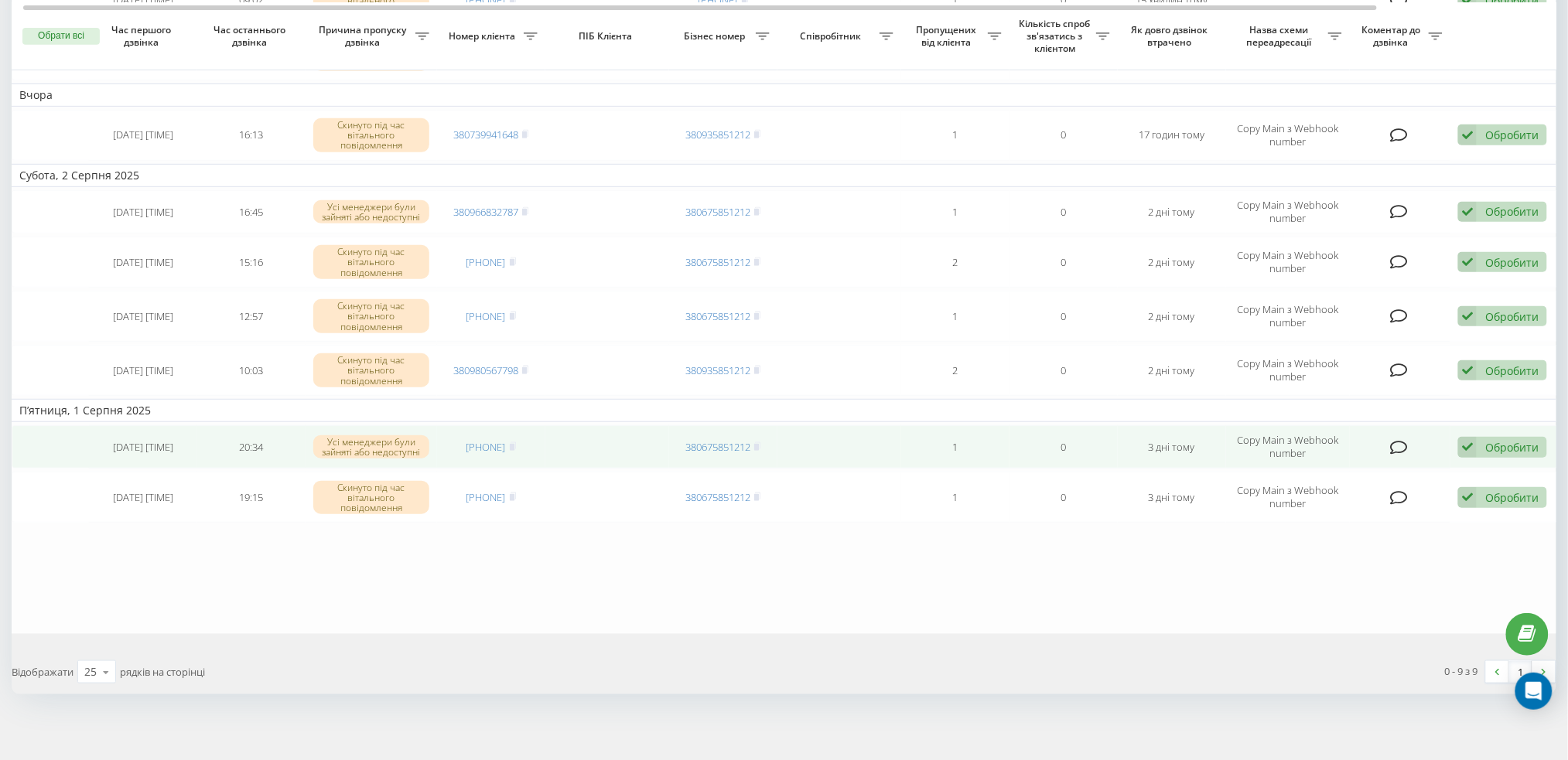 click on "Обробити" at bounding box center [1512, 447] 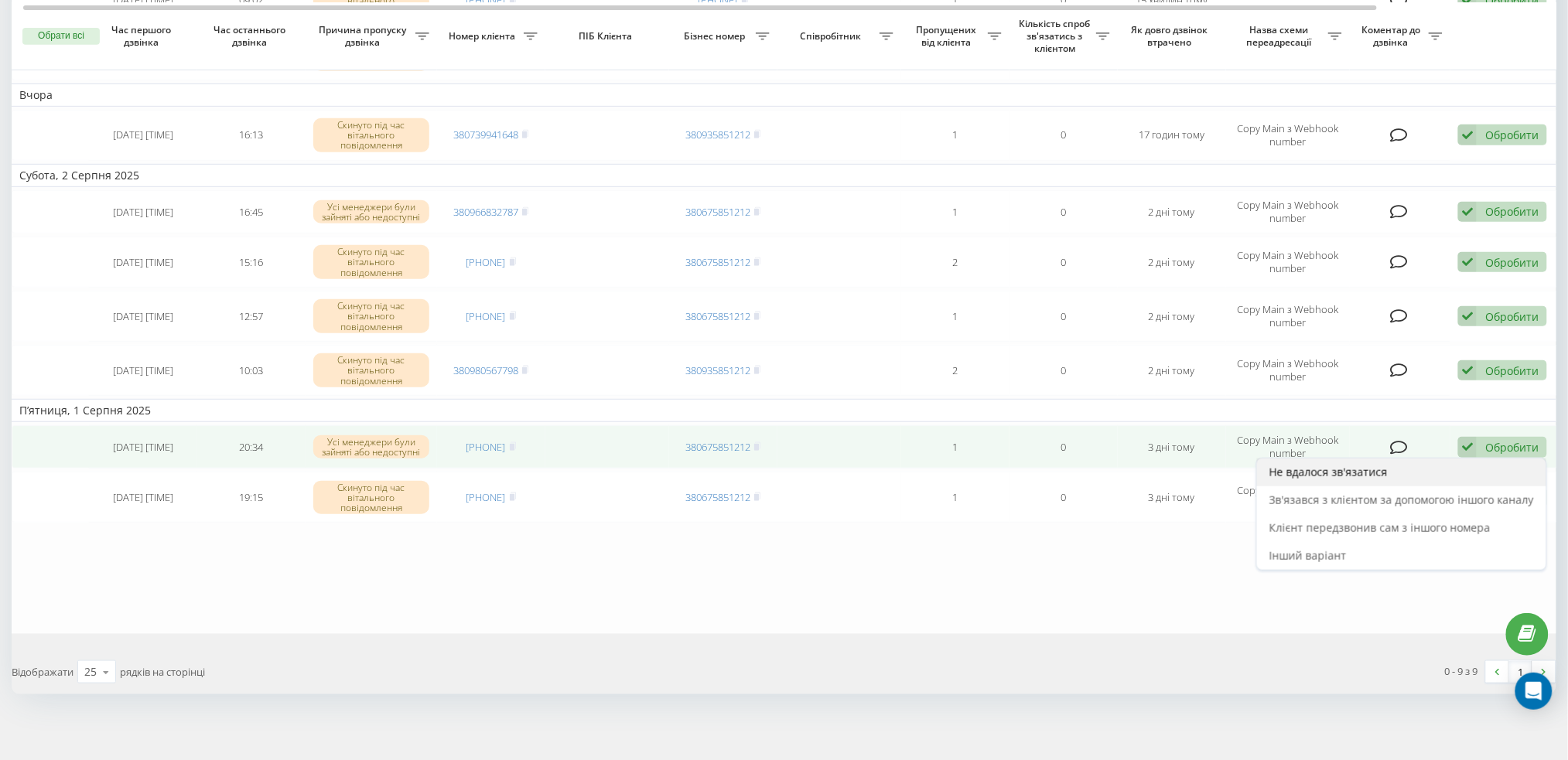 click on "Не вдалося зв'язатися" at bounding box center (1328, 472) 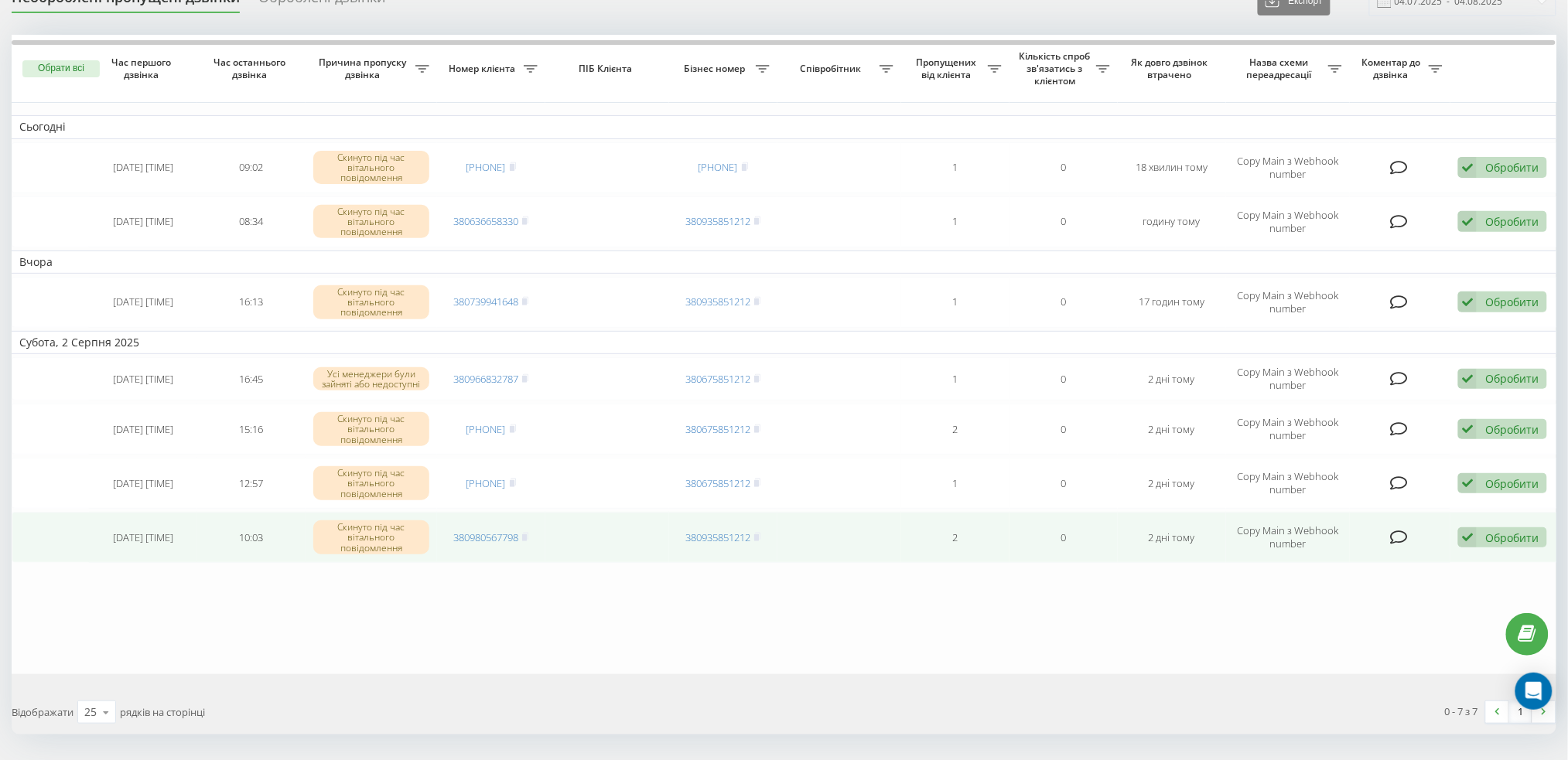 scroll, scrollTop: 114, scrollLeft: 0, axis: vertical 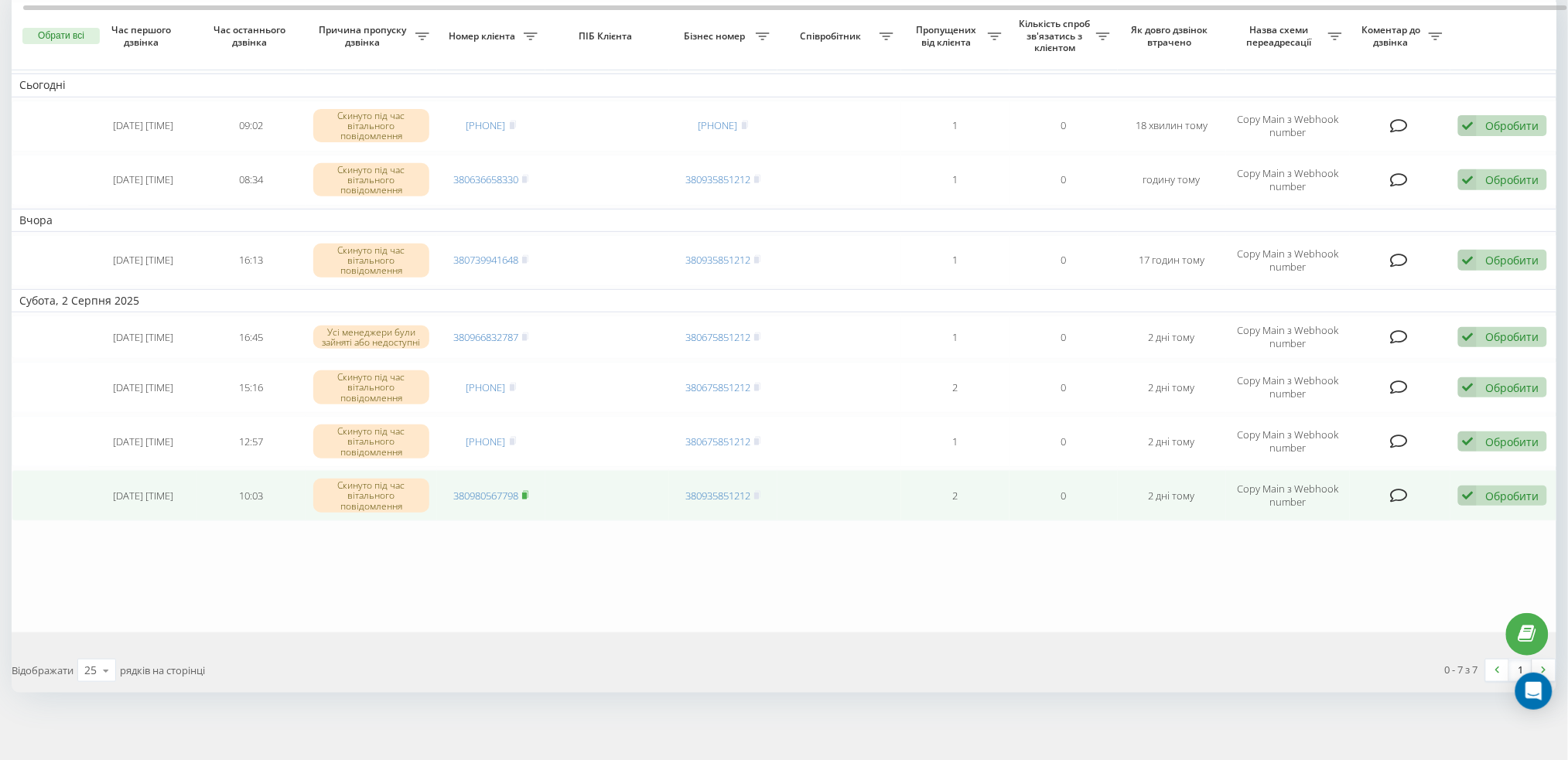 click 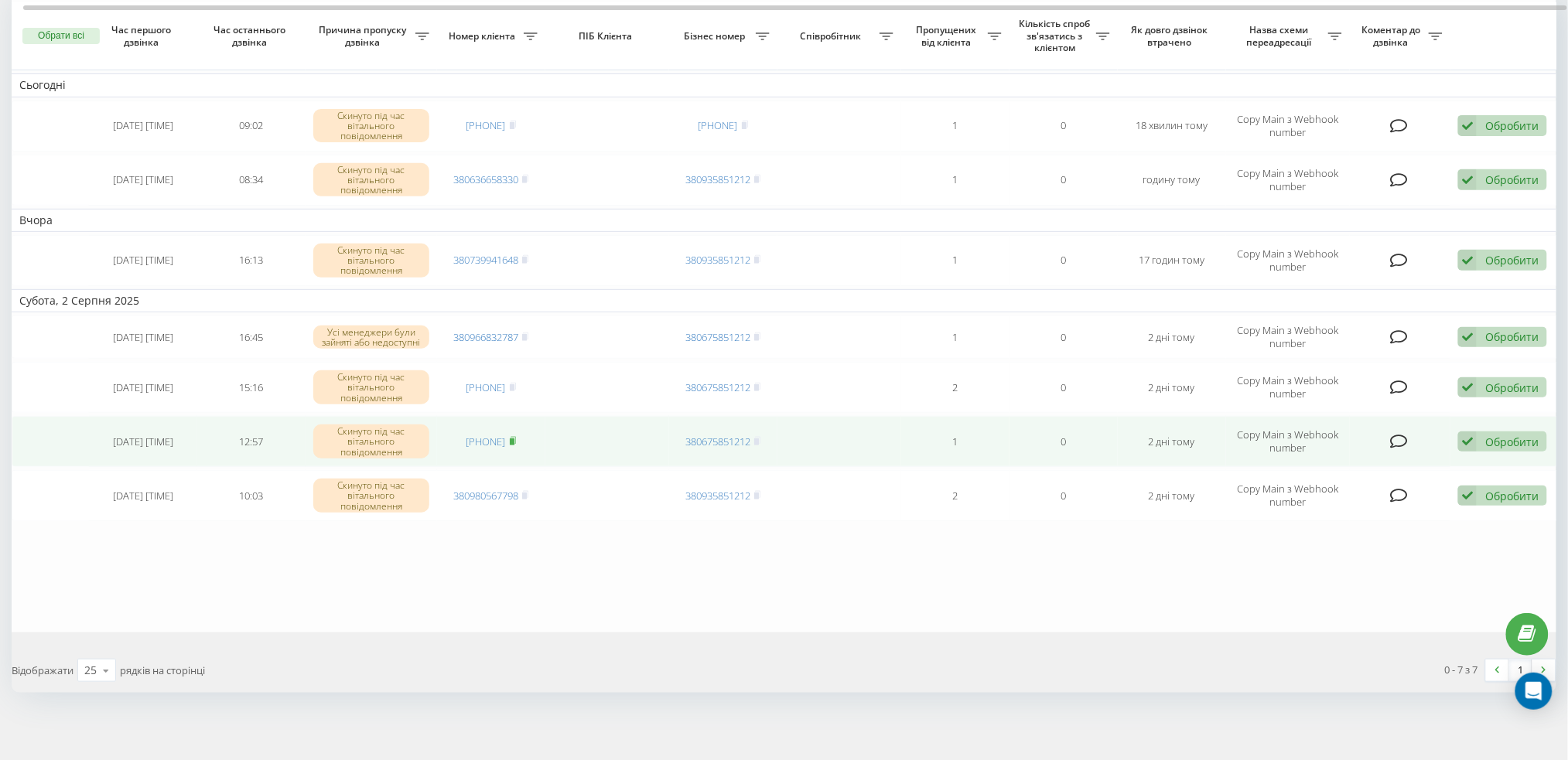 click 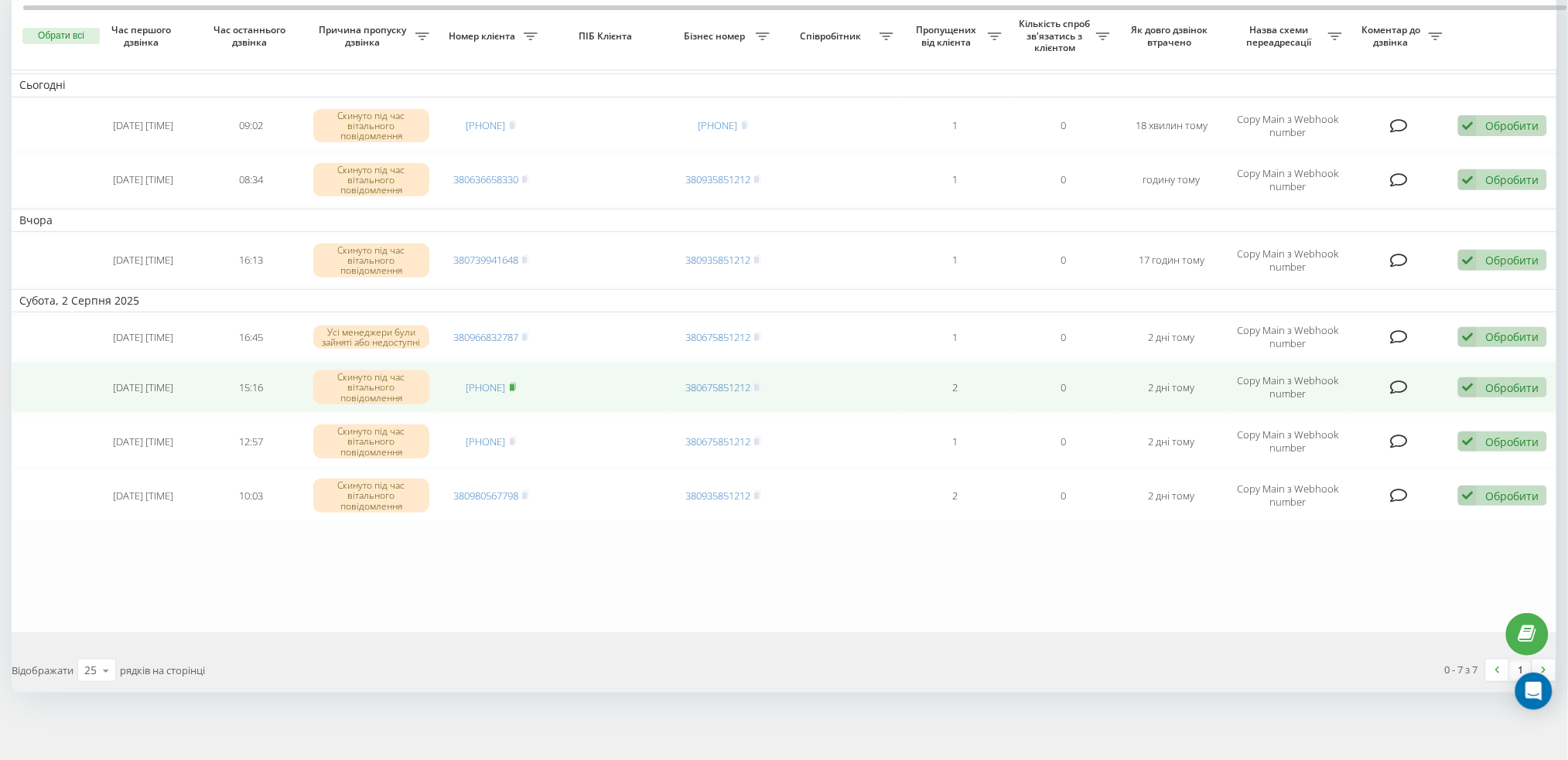 click 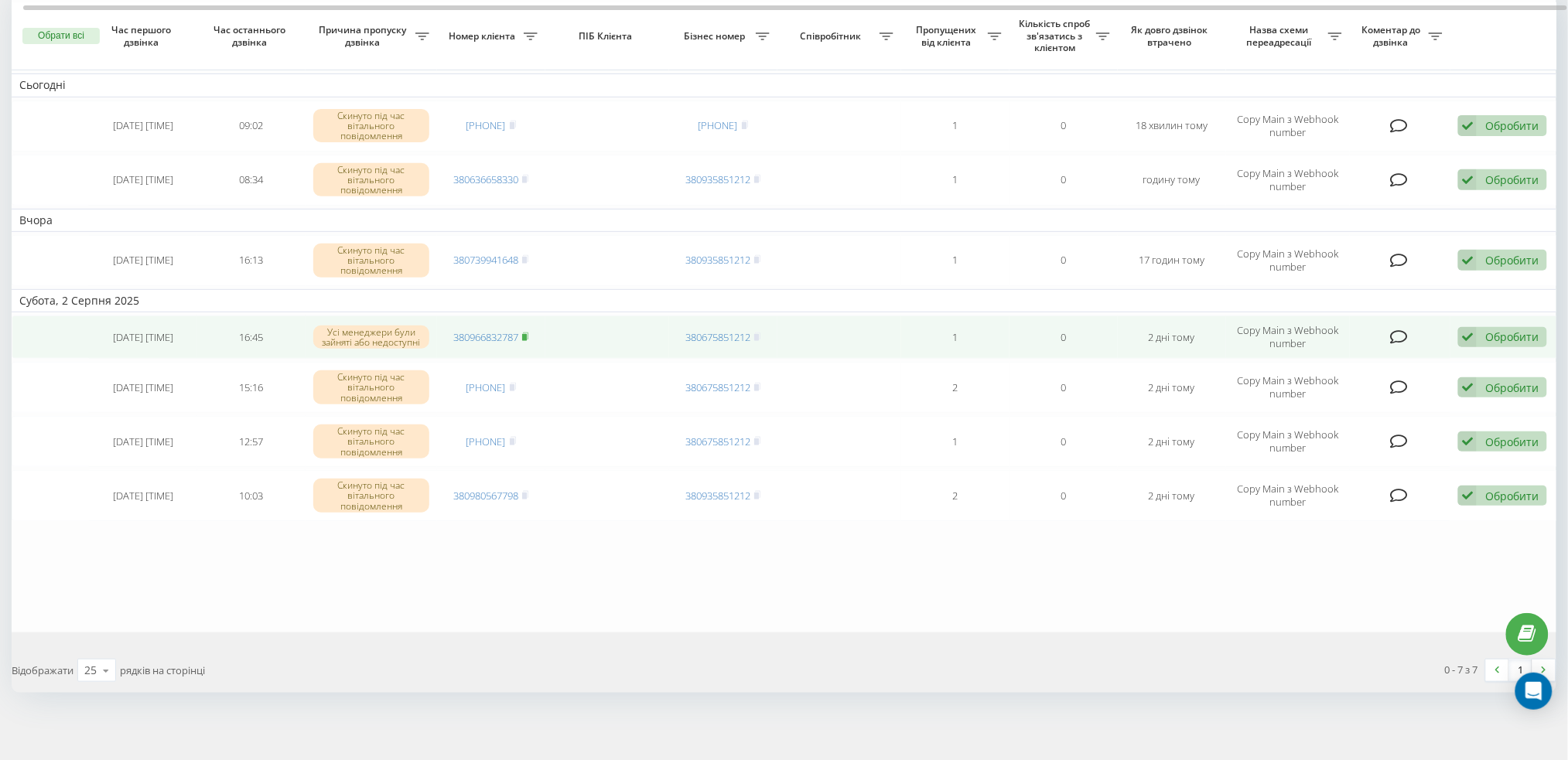 click 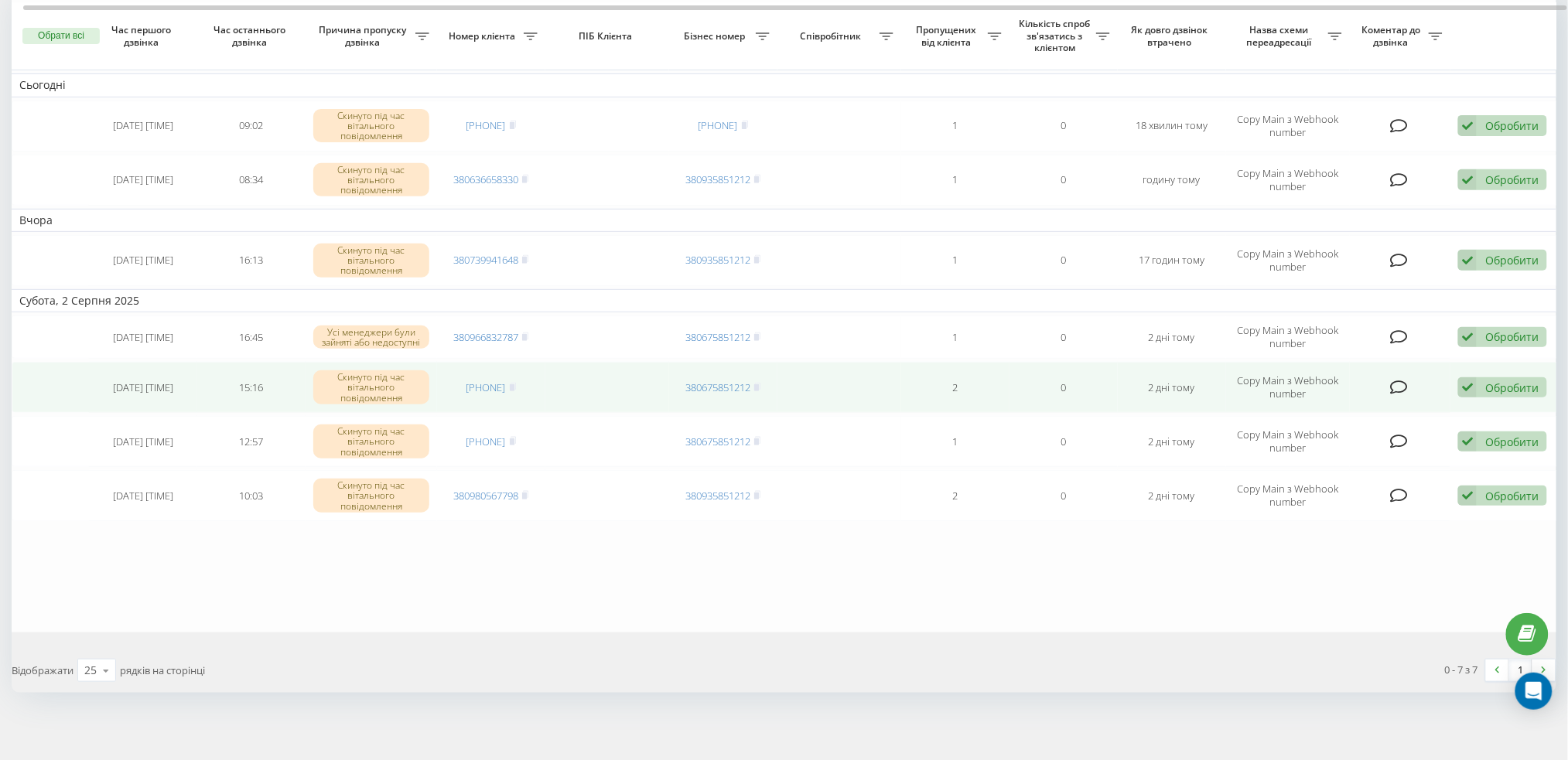 click at bounding box center [1467, 387] 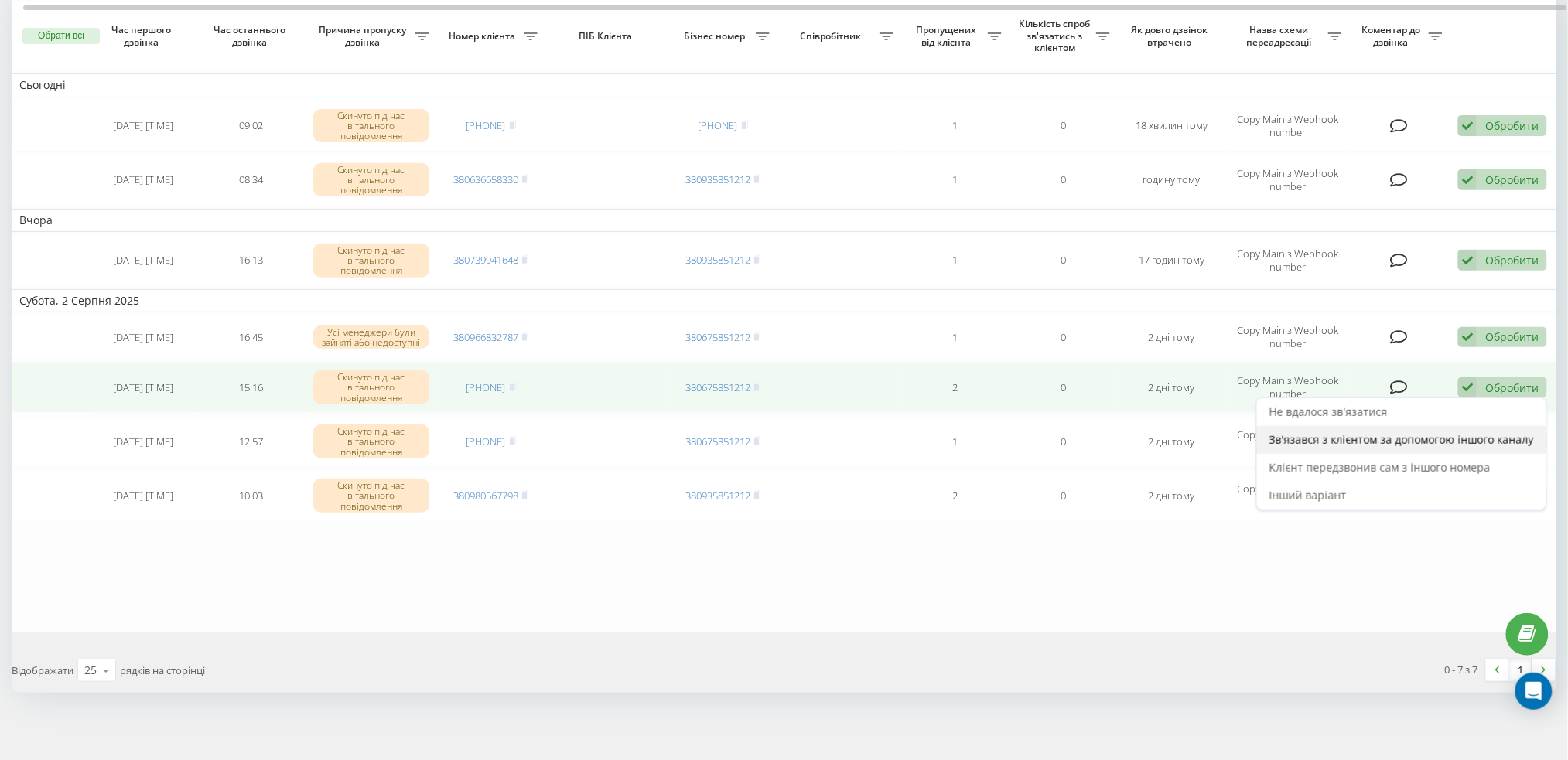 click on "Зв'язався з клієнтом за допомогою іншого каналу" at bounding box center (1402, 440) 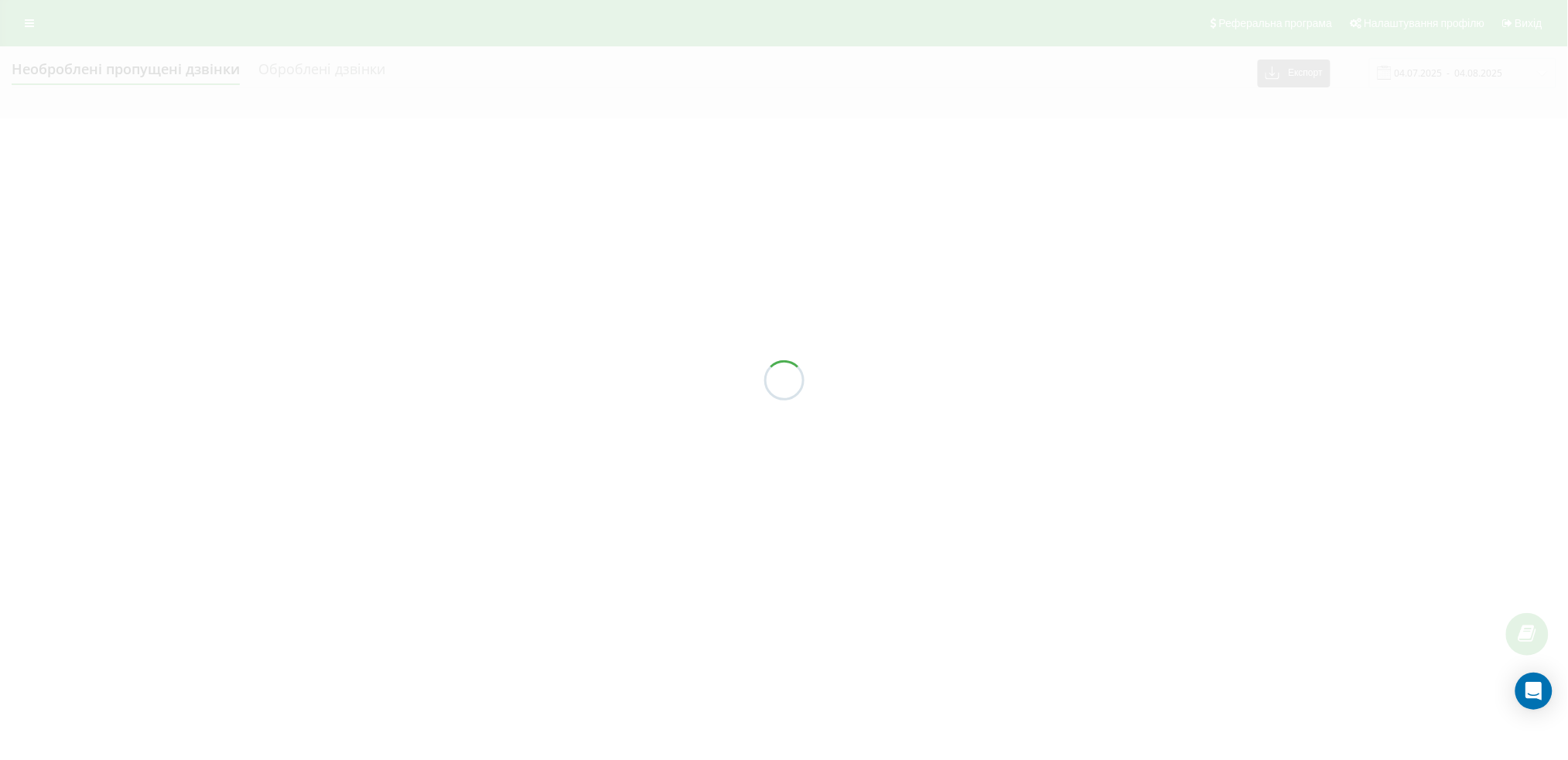 scroll, scrollTop: 0, scrollLeft: 0, axis: both 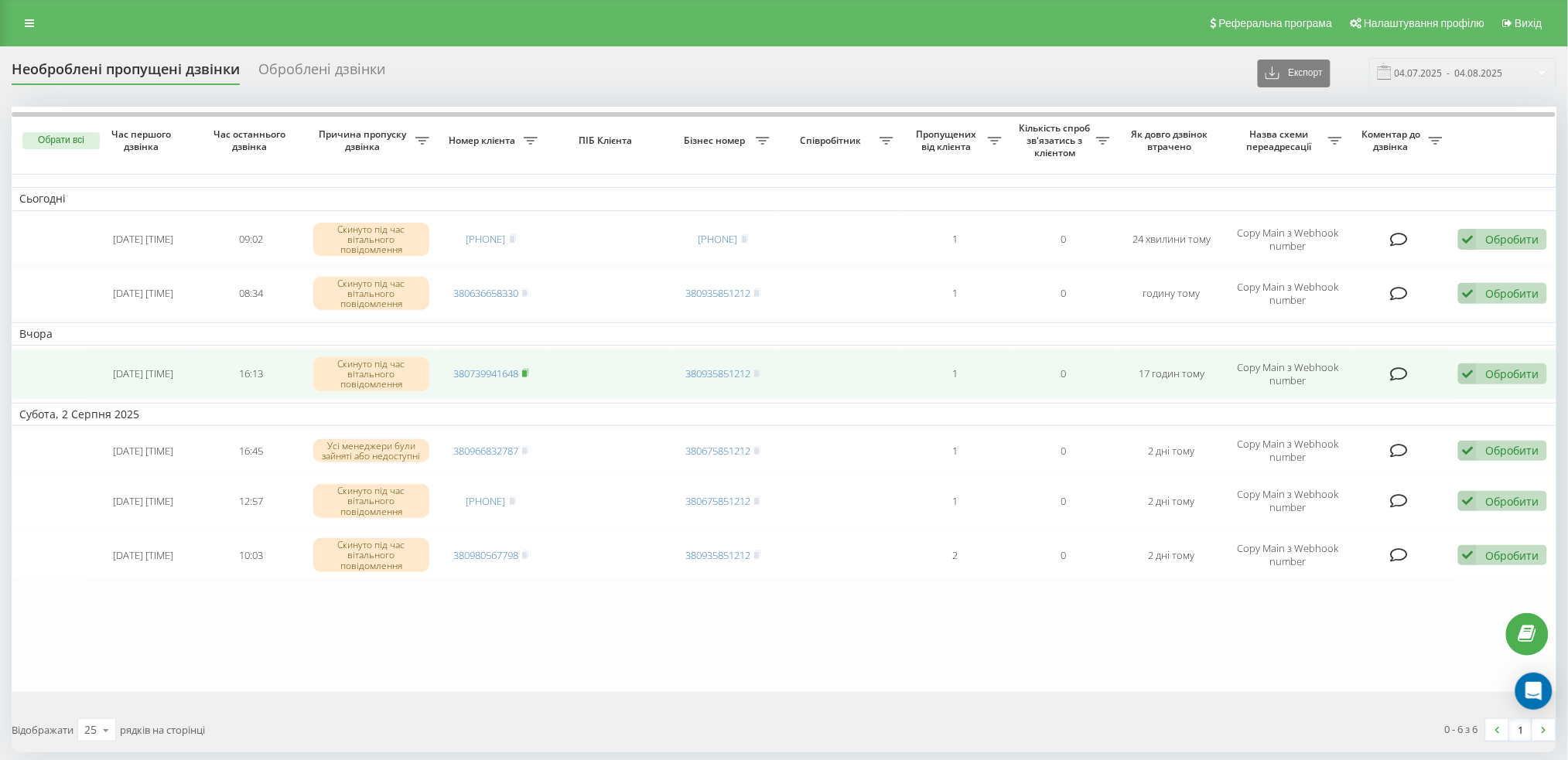 click at bounding box center [525, 373] 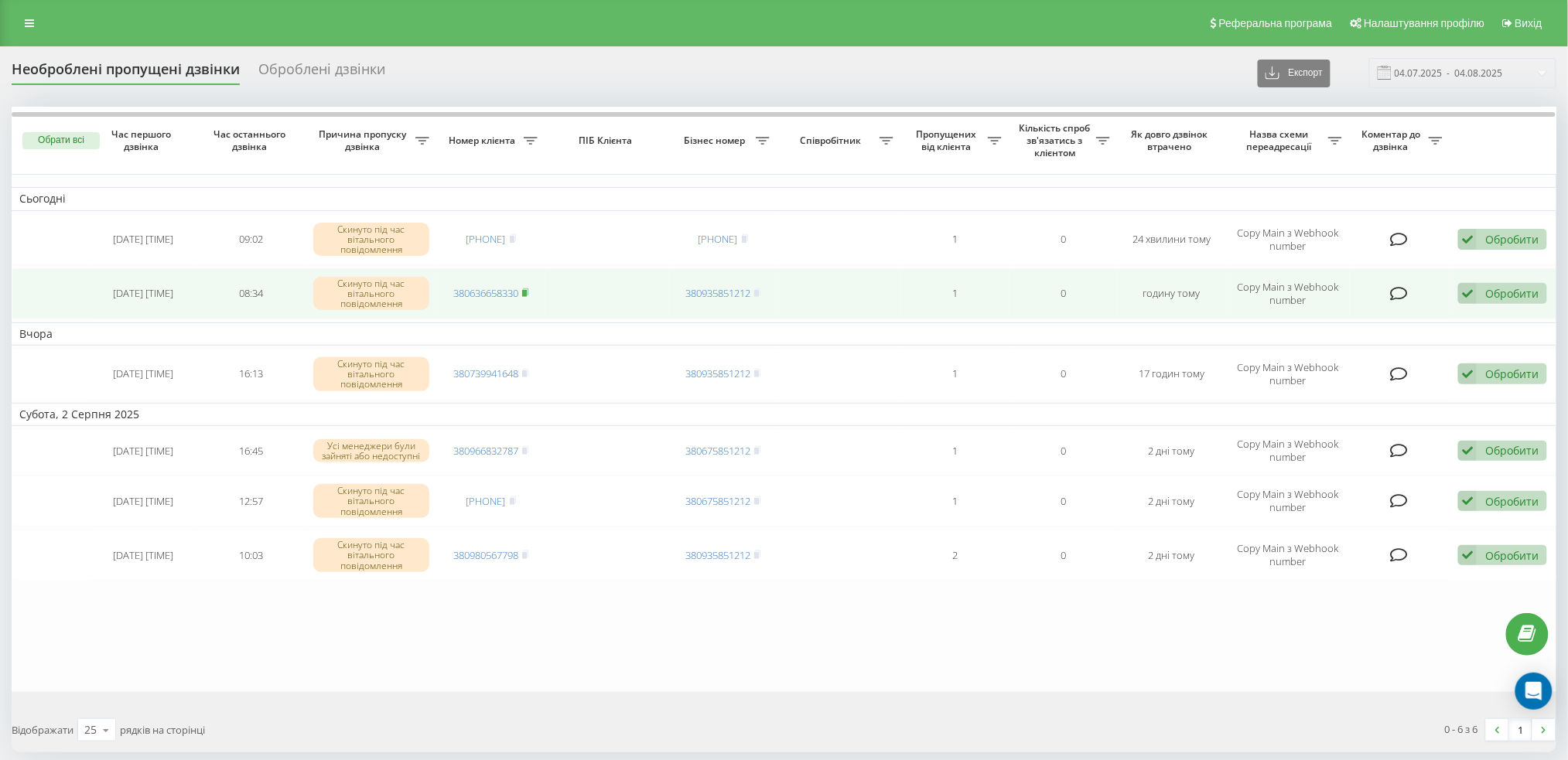click 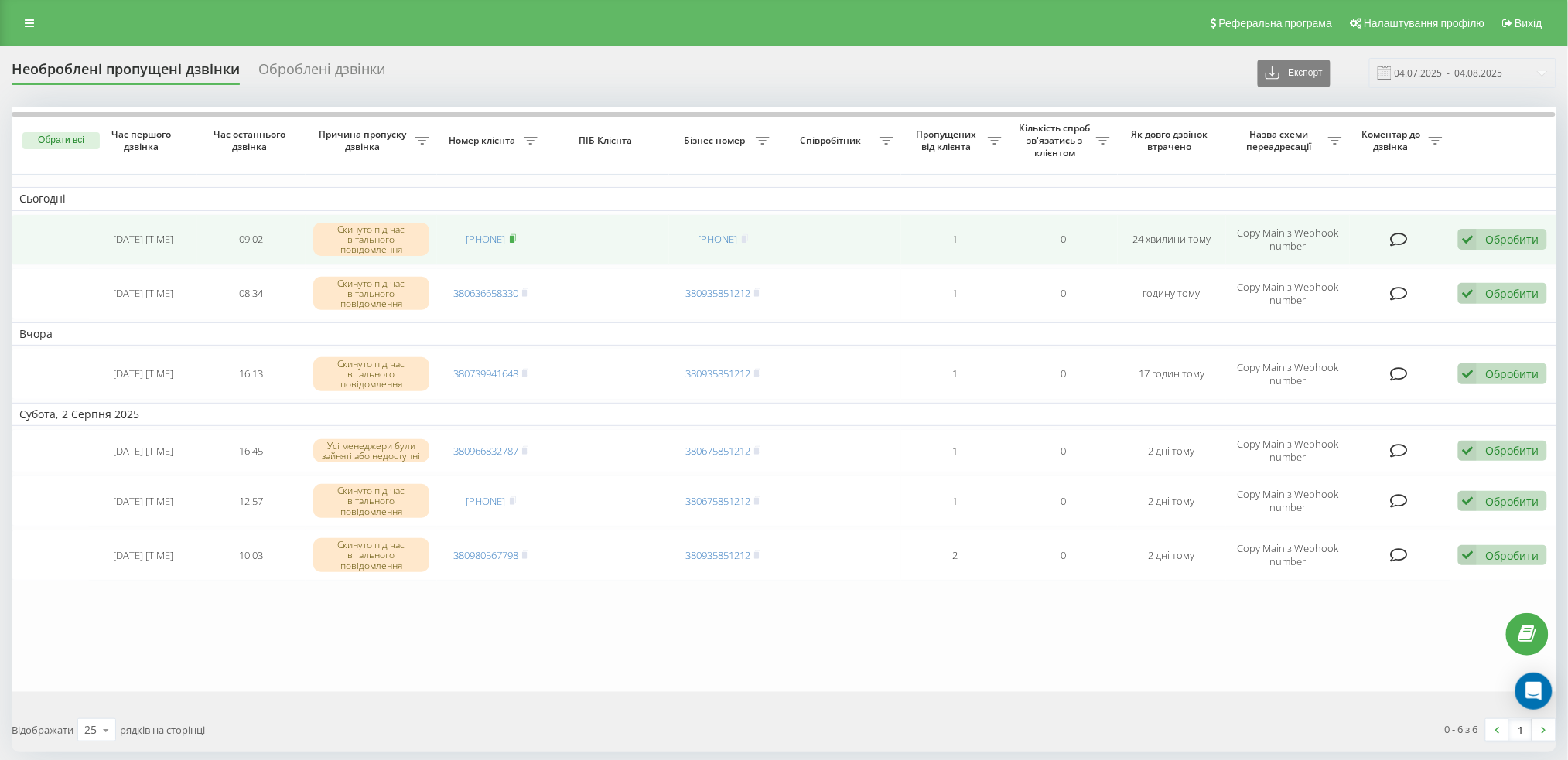 click 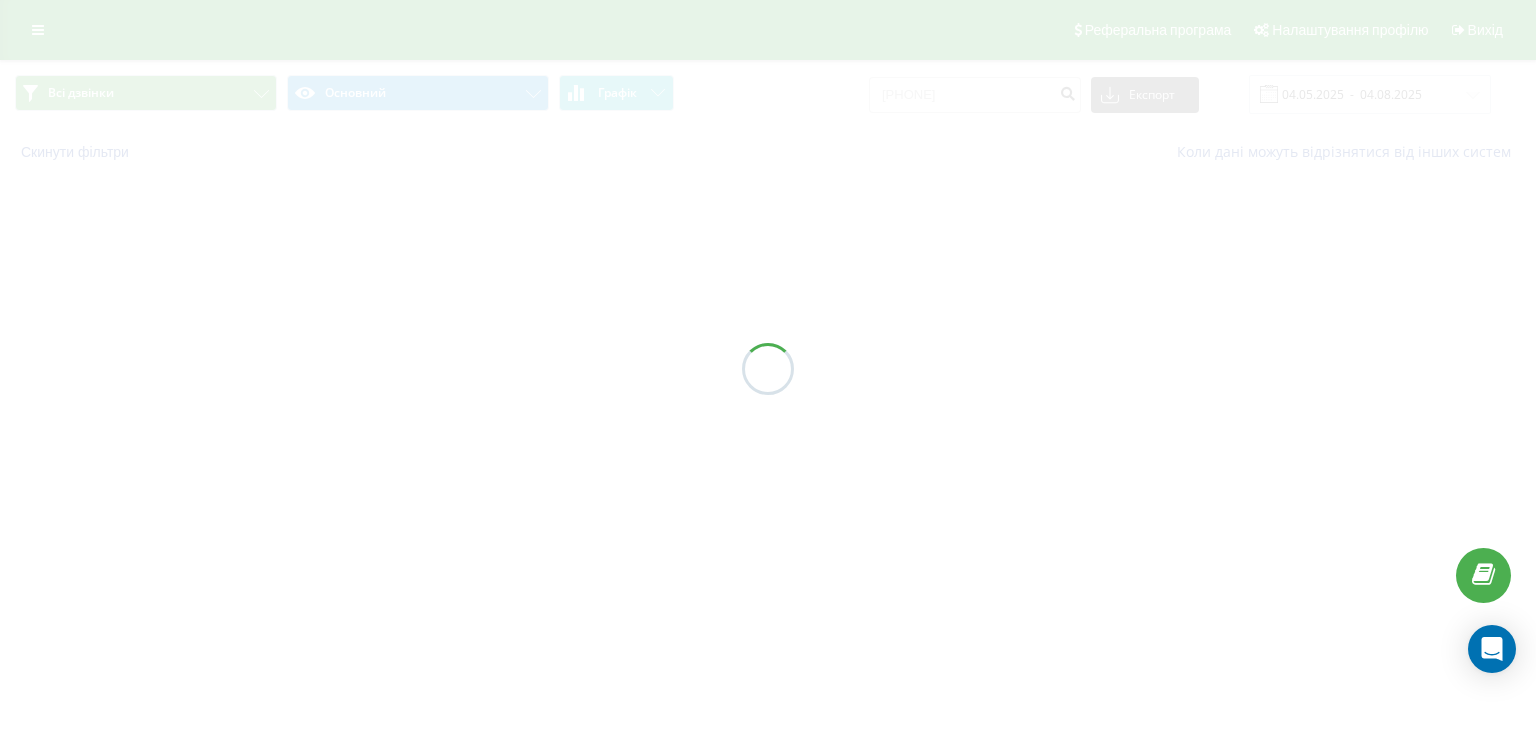 scroll, scrollTop: 0, scrollLeft: 0, axis: both 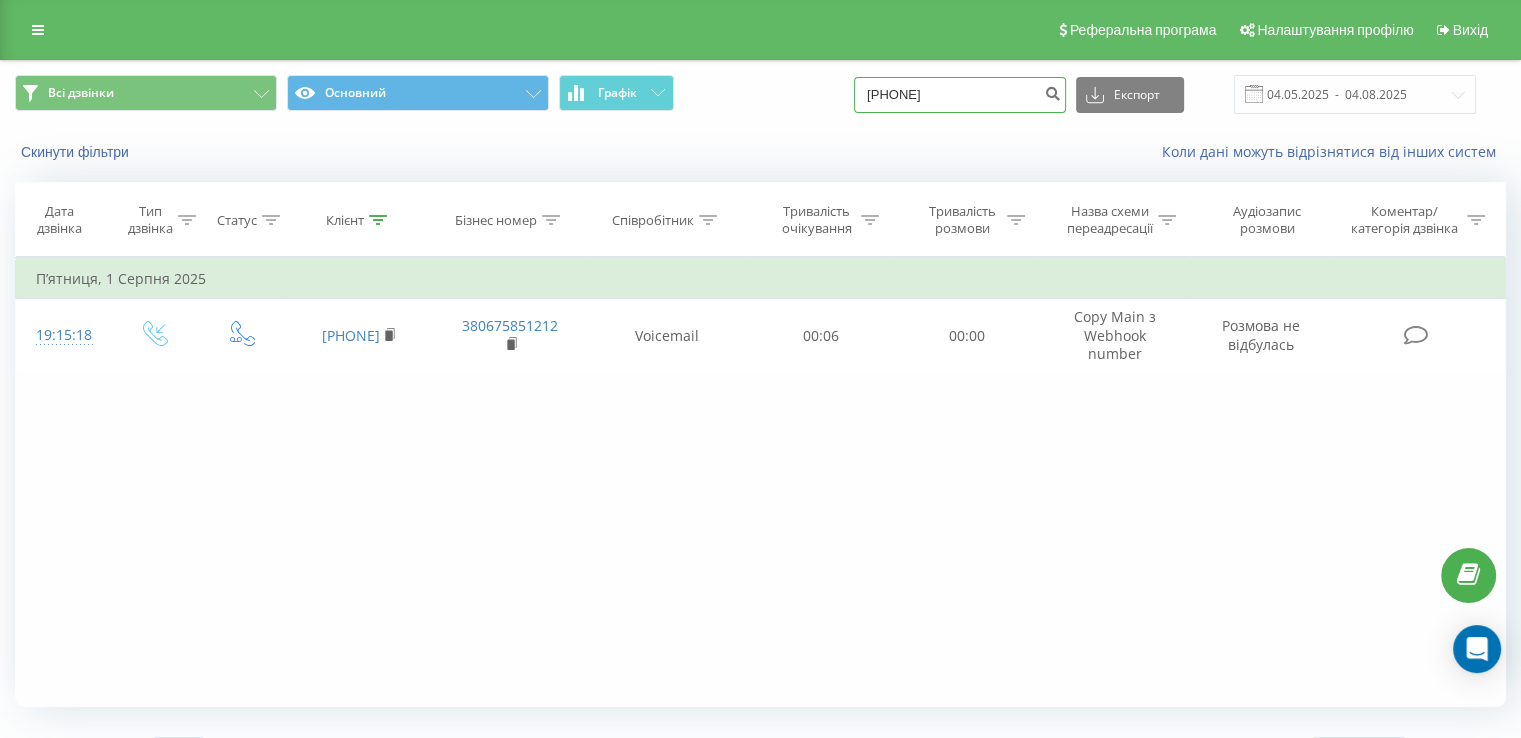drag, startPoint x: 986, startPoint y: 91, endPoint x: 817, endPoint y: 87, distance: 169.04733 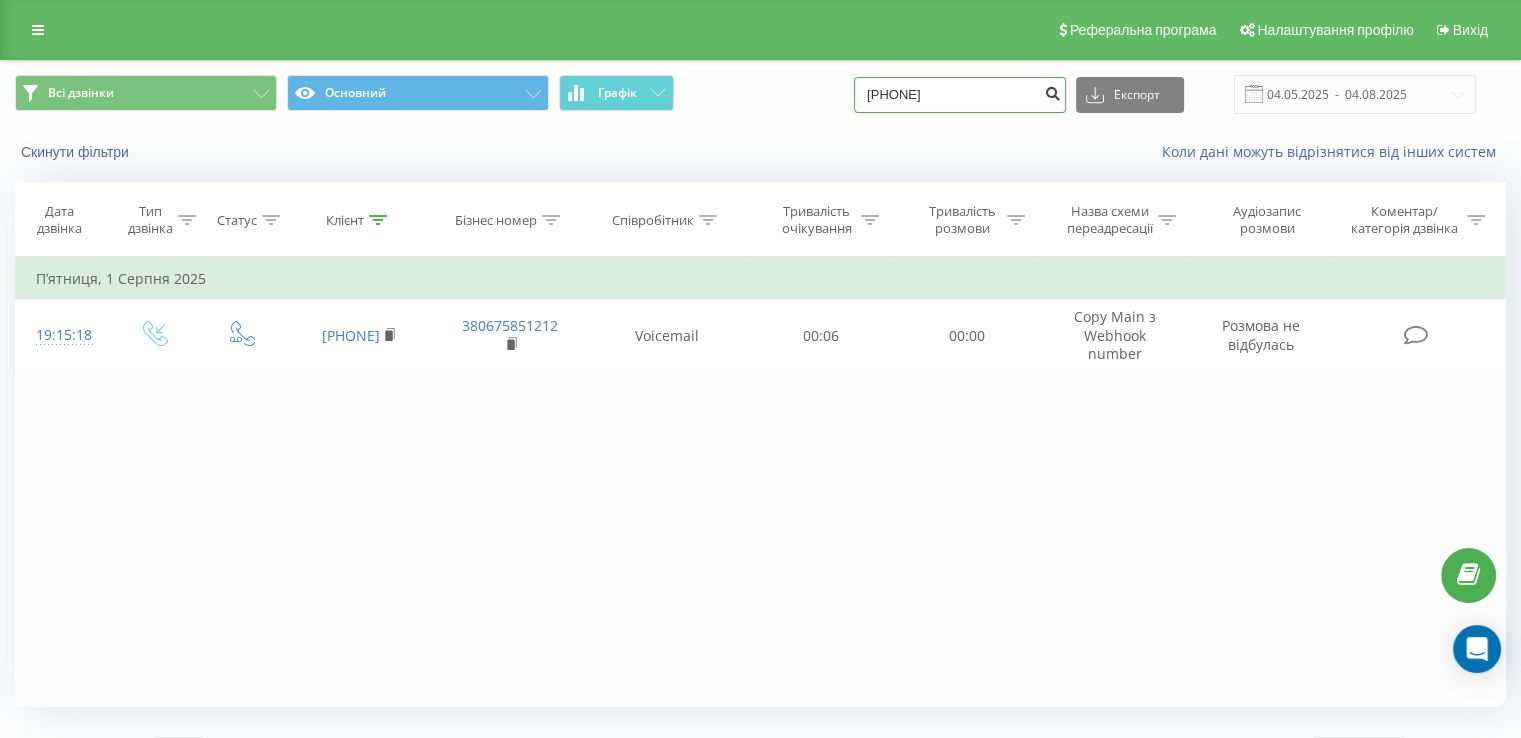 type on "0443210146" 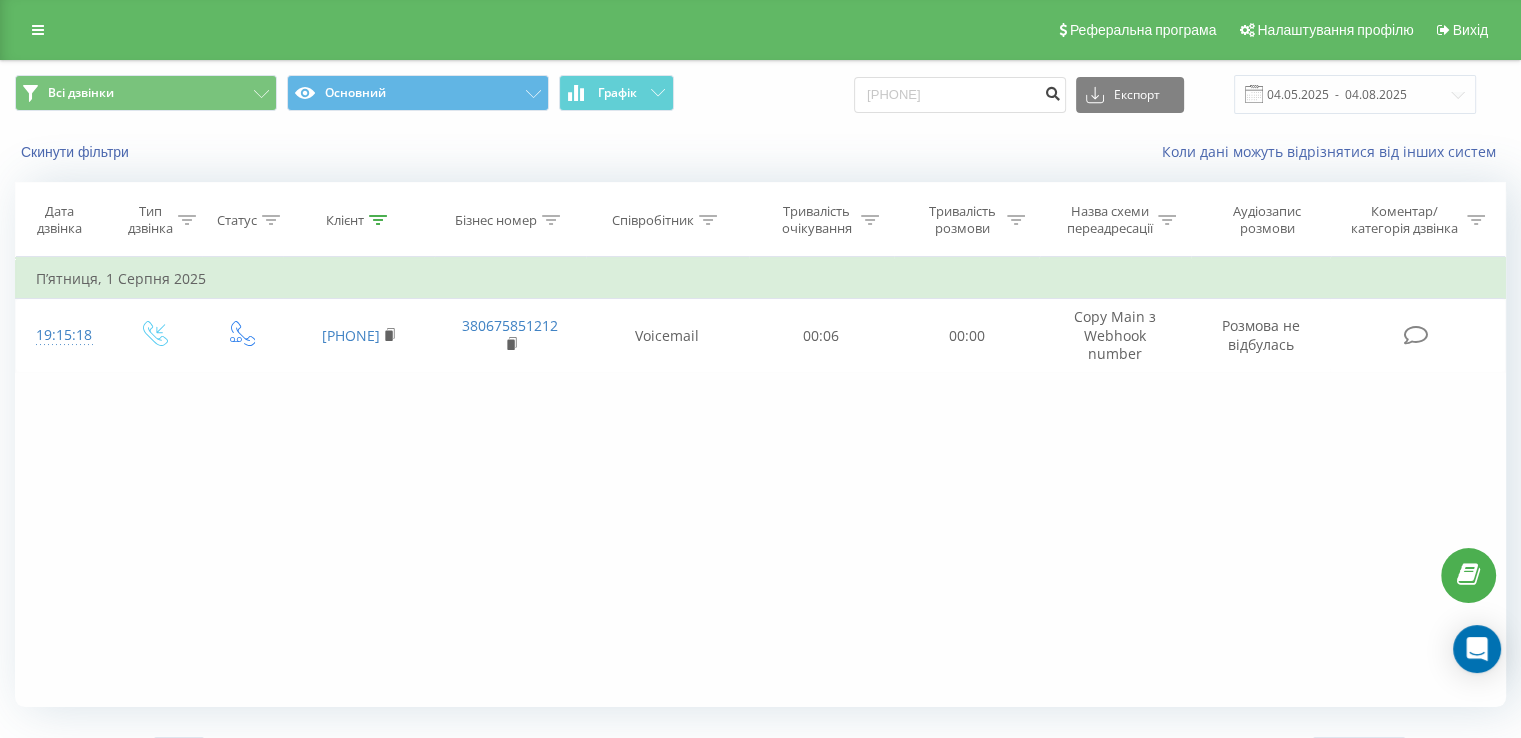 click at bounding box center [1052, 91] 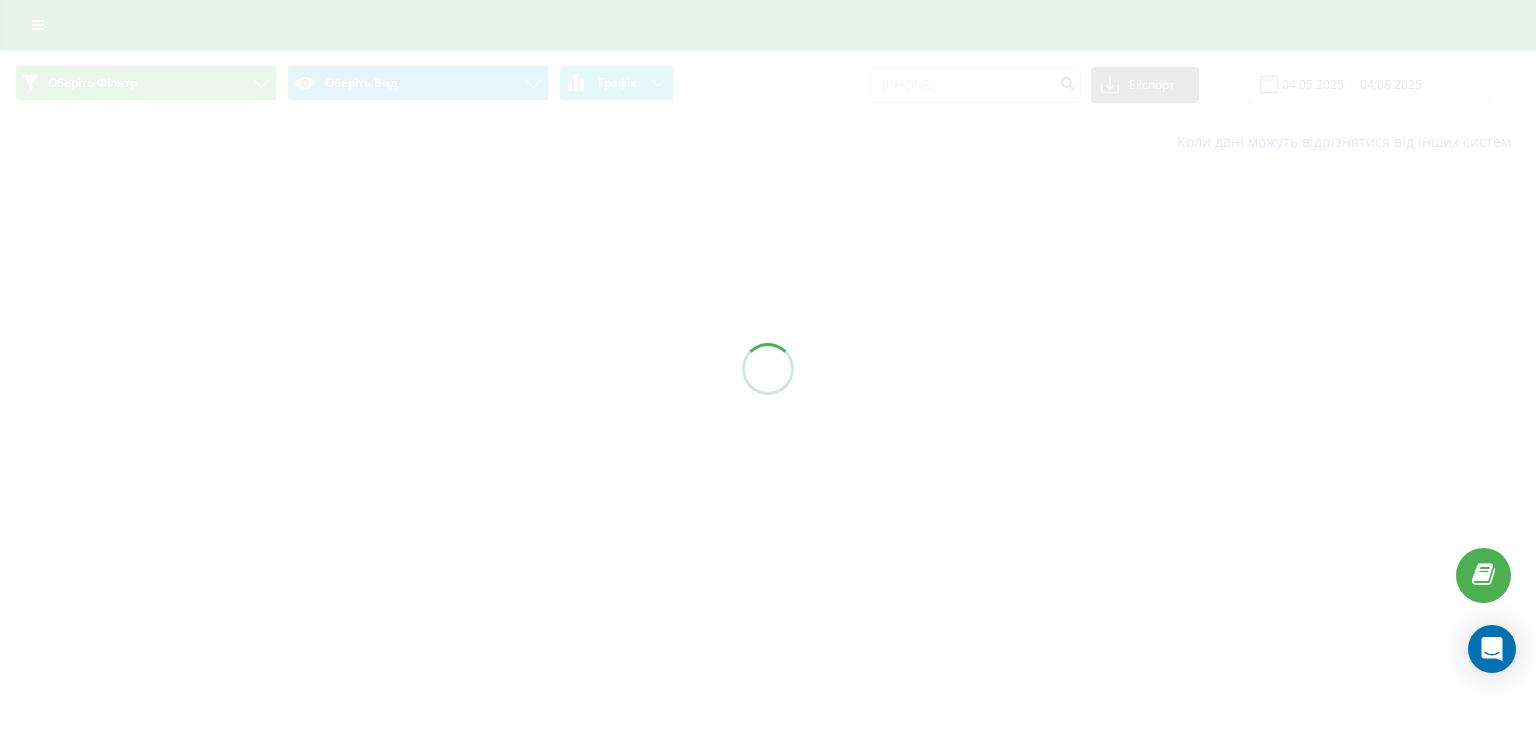 scroll, scrollTop: 0, scrollLeft: 0, axis: both 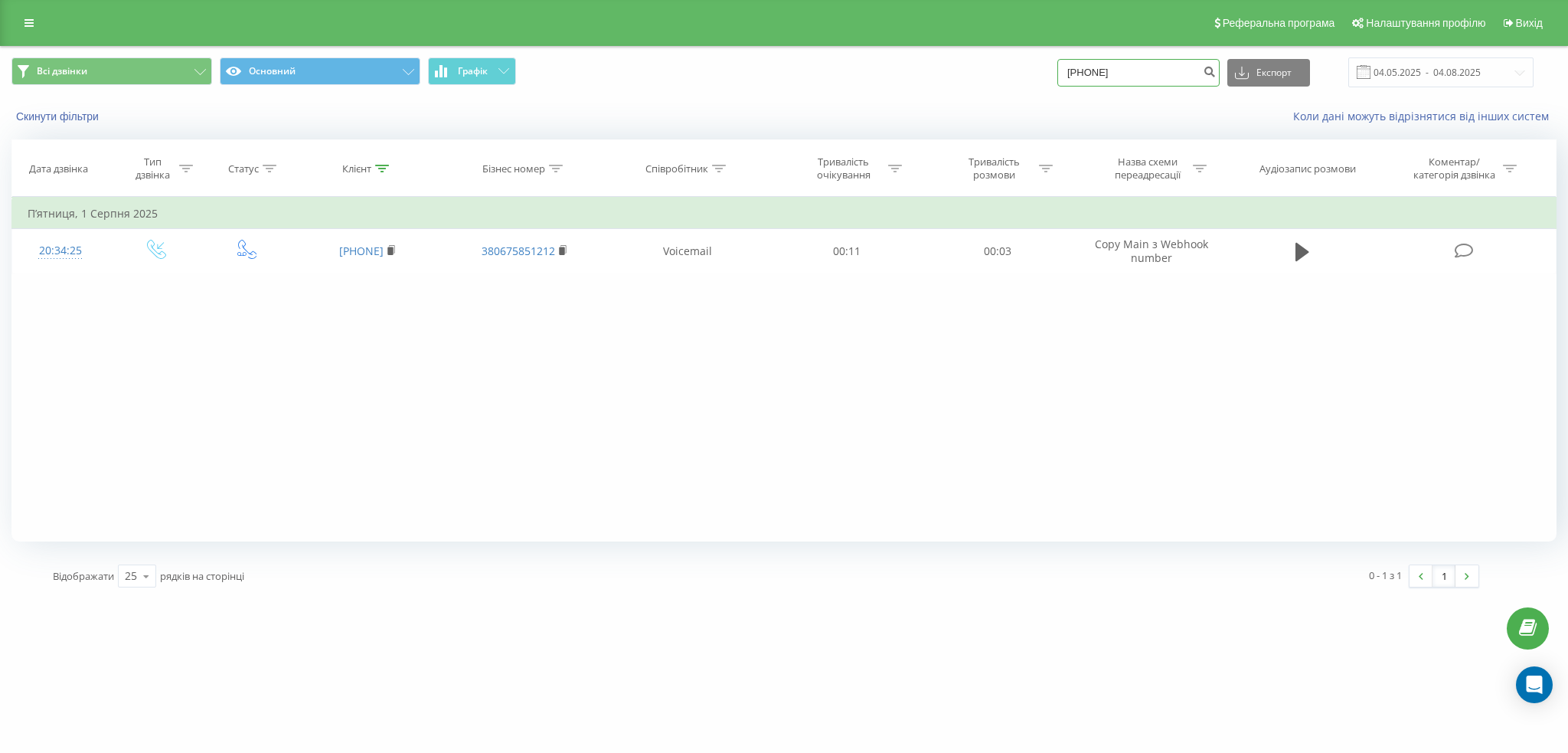 drag, startPoint x: 1111, startPoint y: 66, endPoint x: 1011, endPoint y: 77, distance: 100.60318 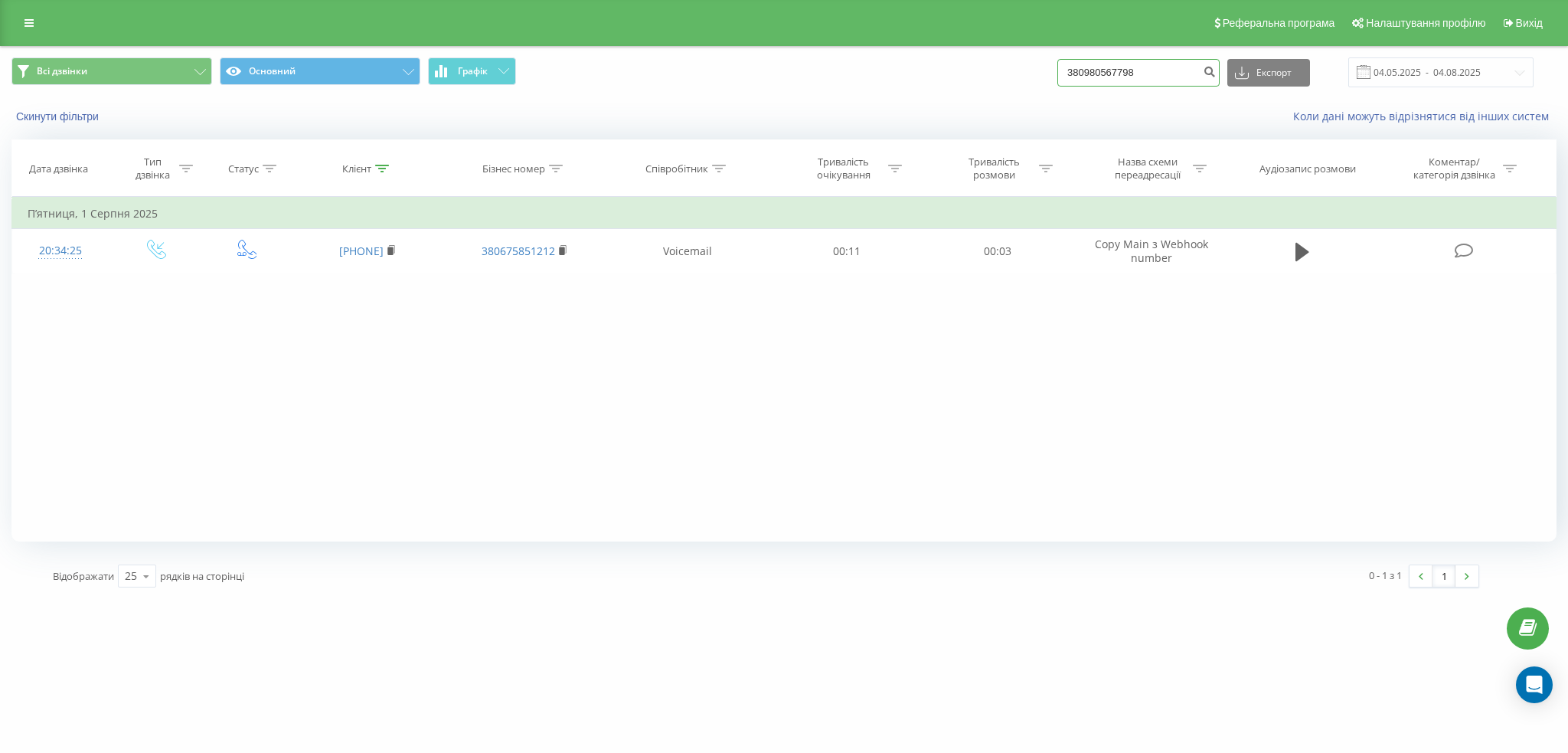 click on "380980567798" at bounding box center [1138, 73] 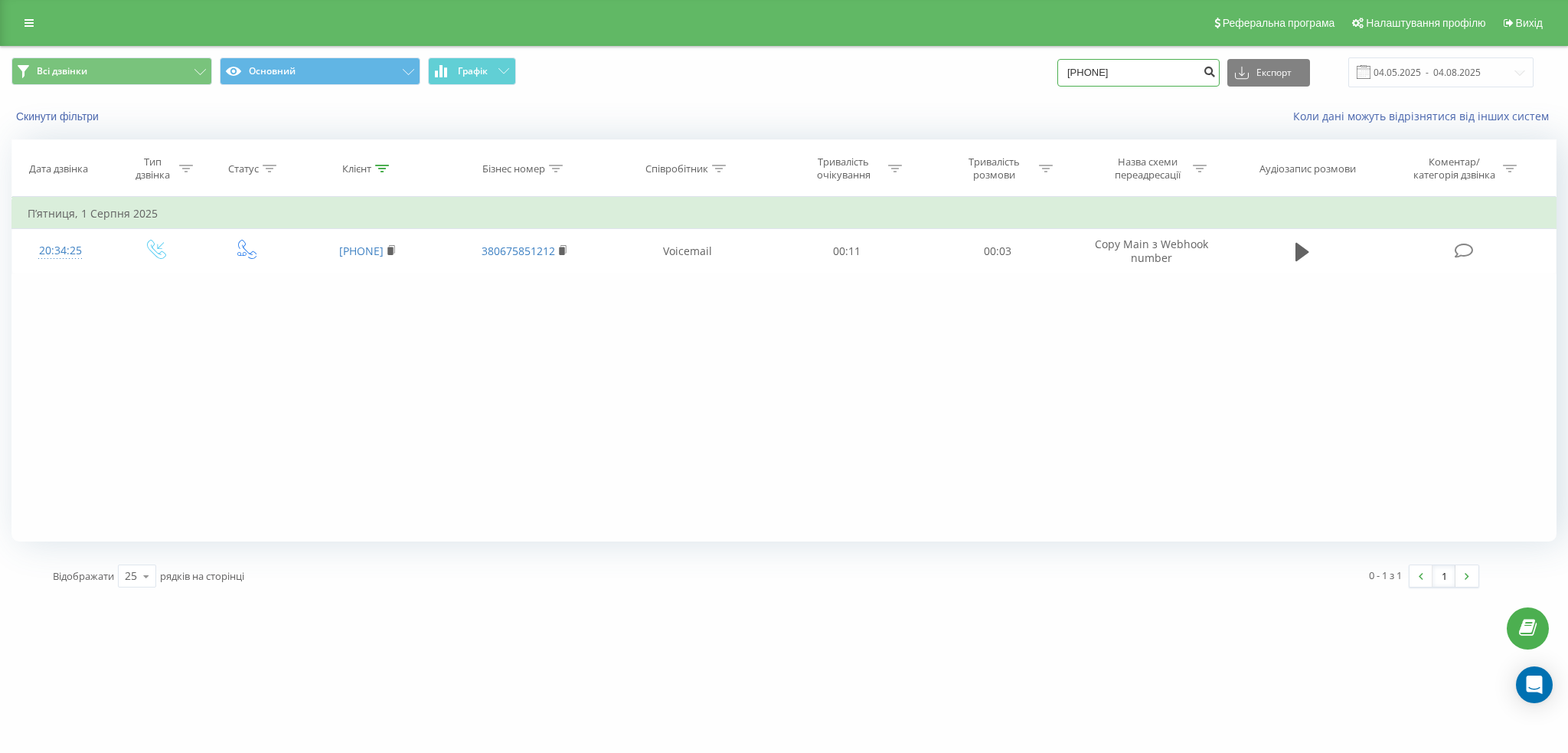 type on "[PHONE]" 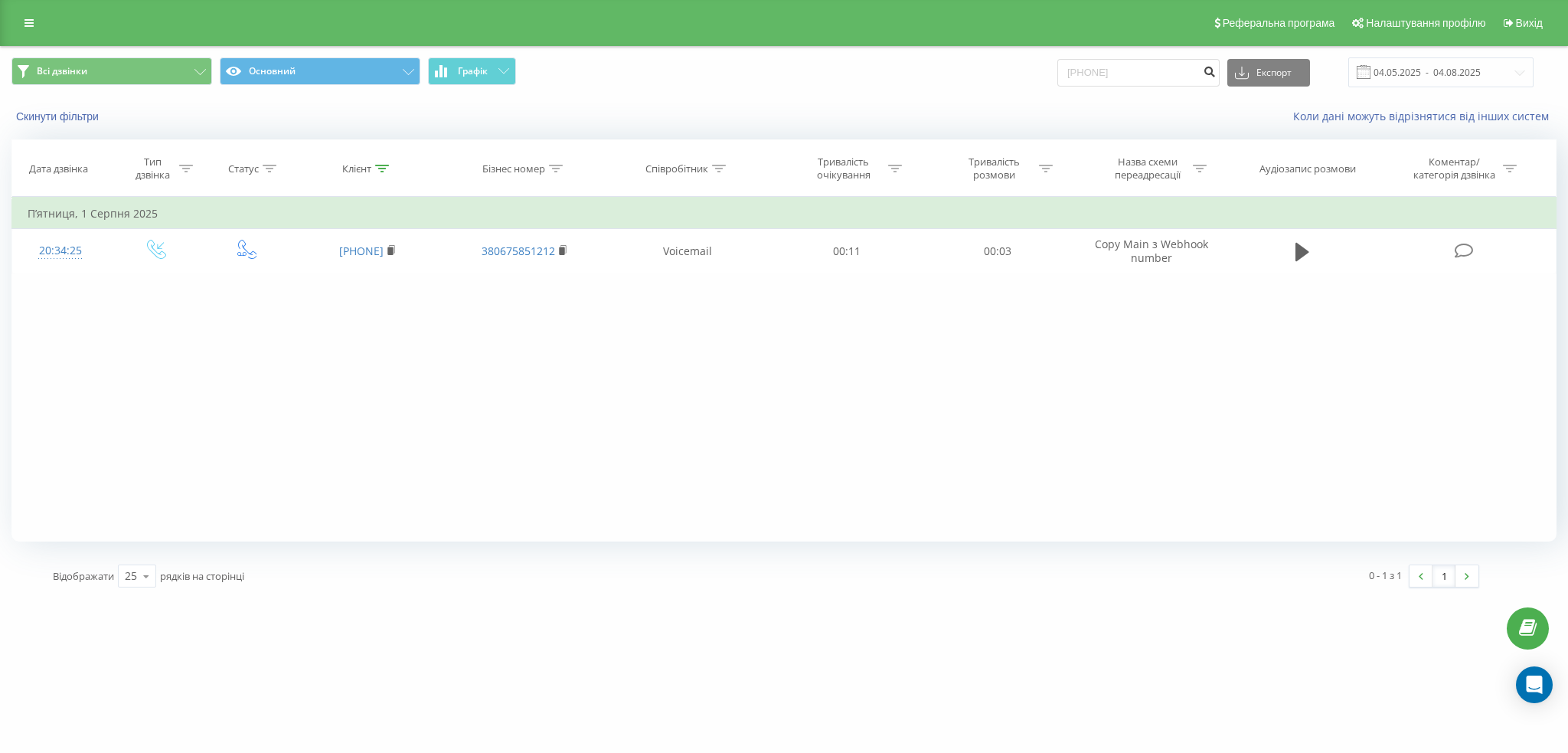 click at bounding box center (1209, 70) 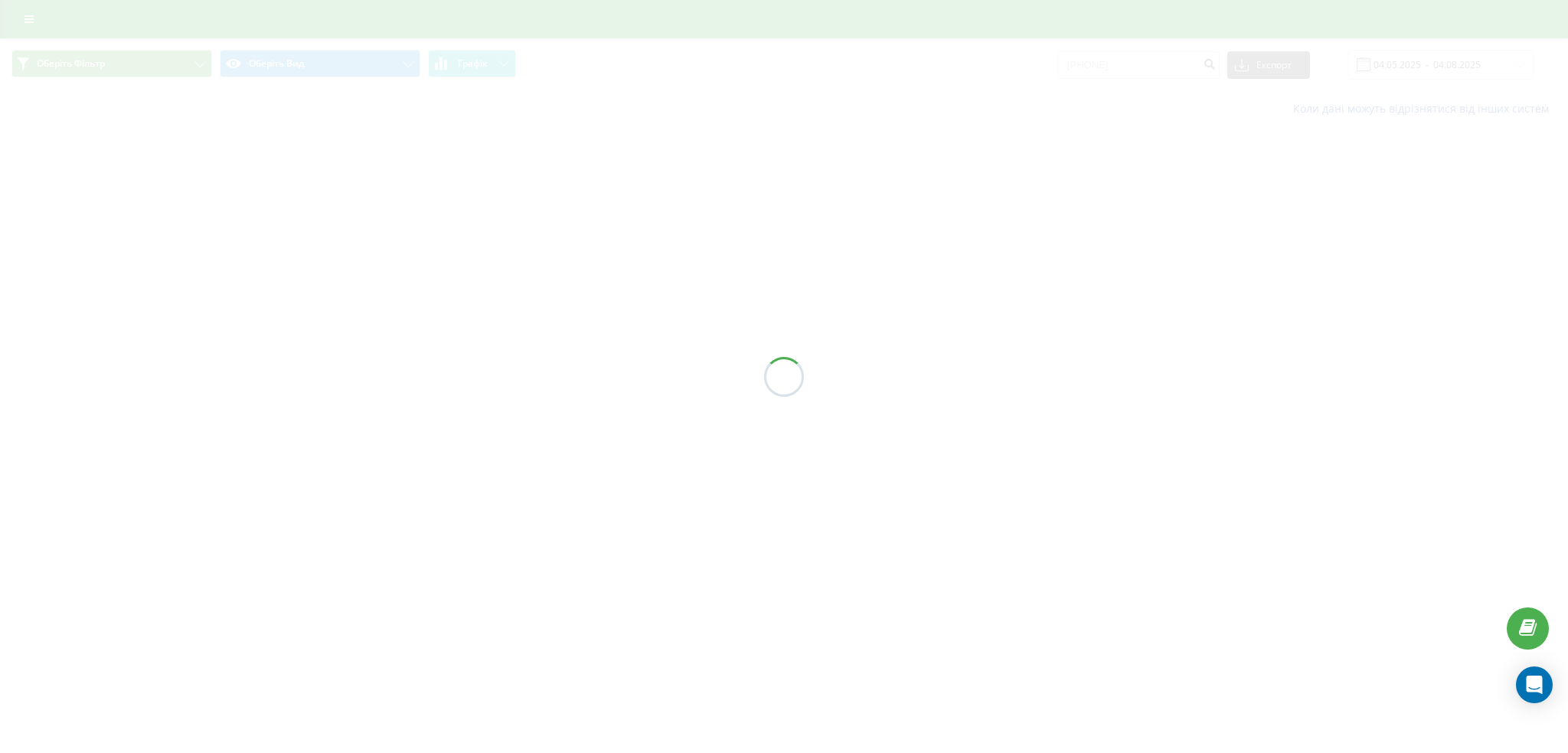 scroll, scrollTop: 0, scrollLeft: 0, axis: both 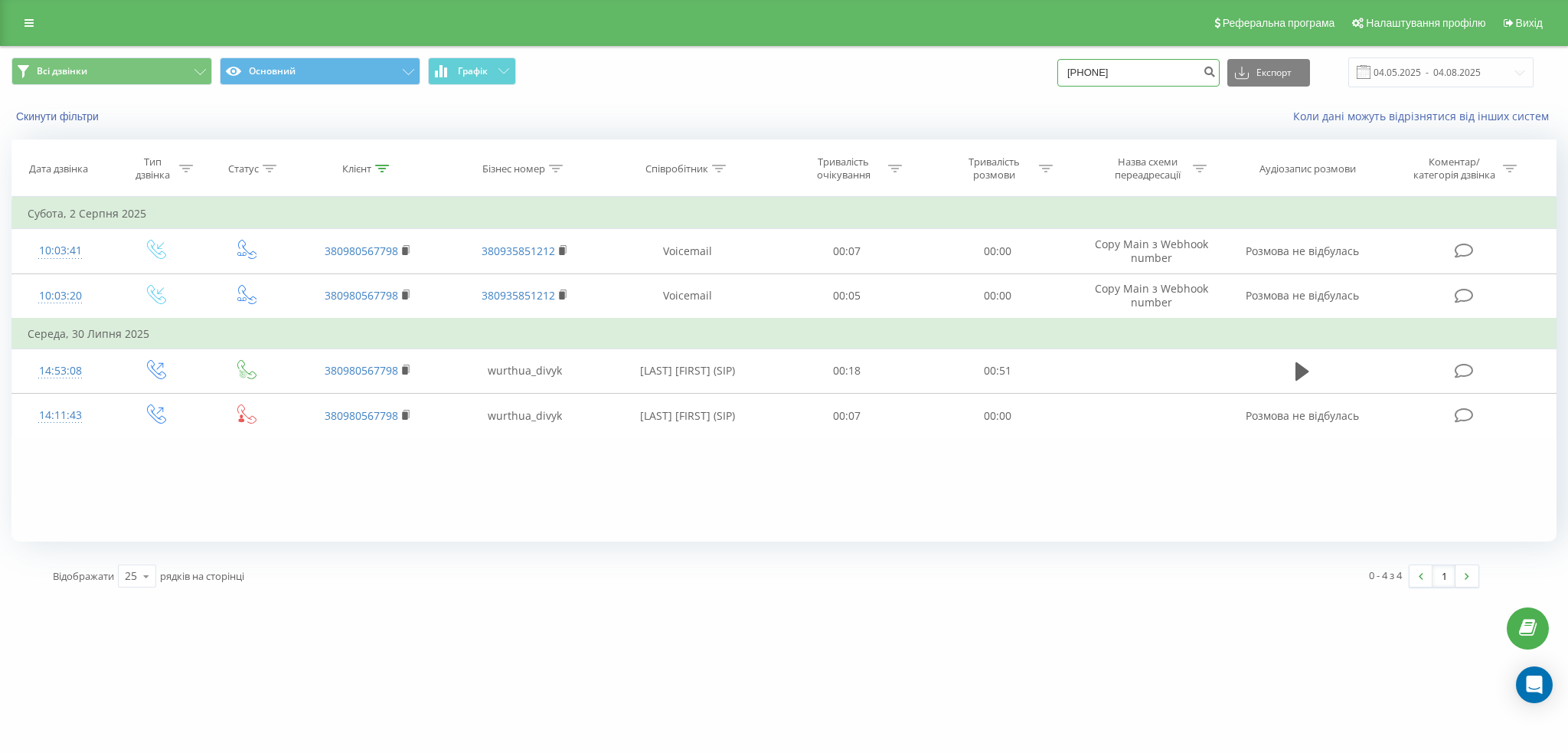 drag, startPoint x: 1133, startPoint y: 69, endPoint x: 1032, endPoint y: 77, distance: 101.31634 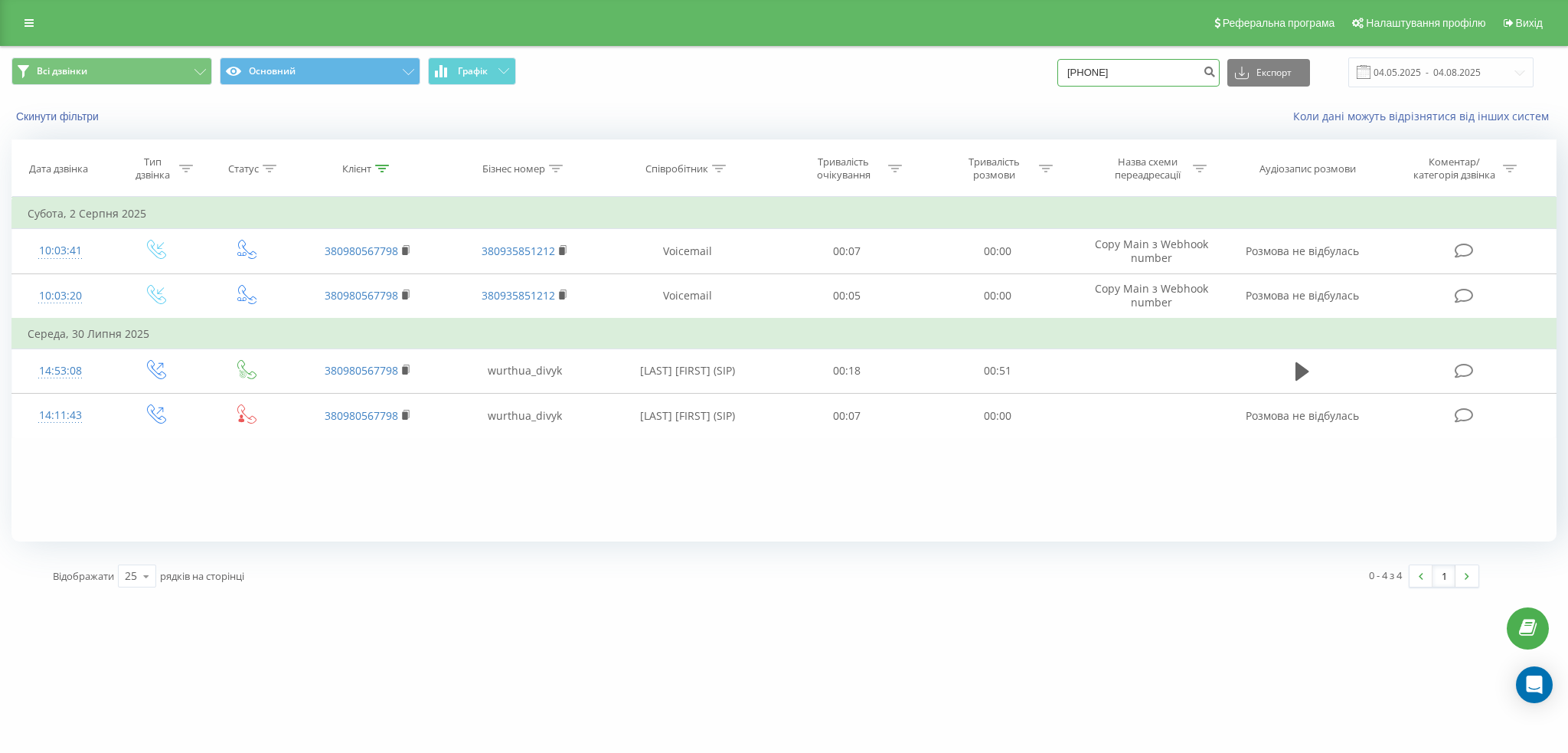click on "[PHONE]" at bounding box center (1138, 73) 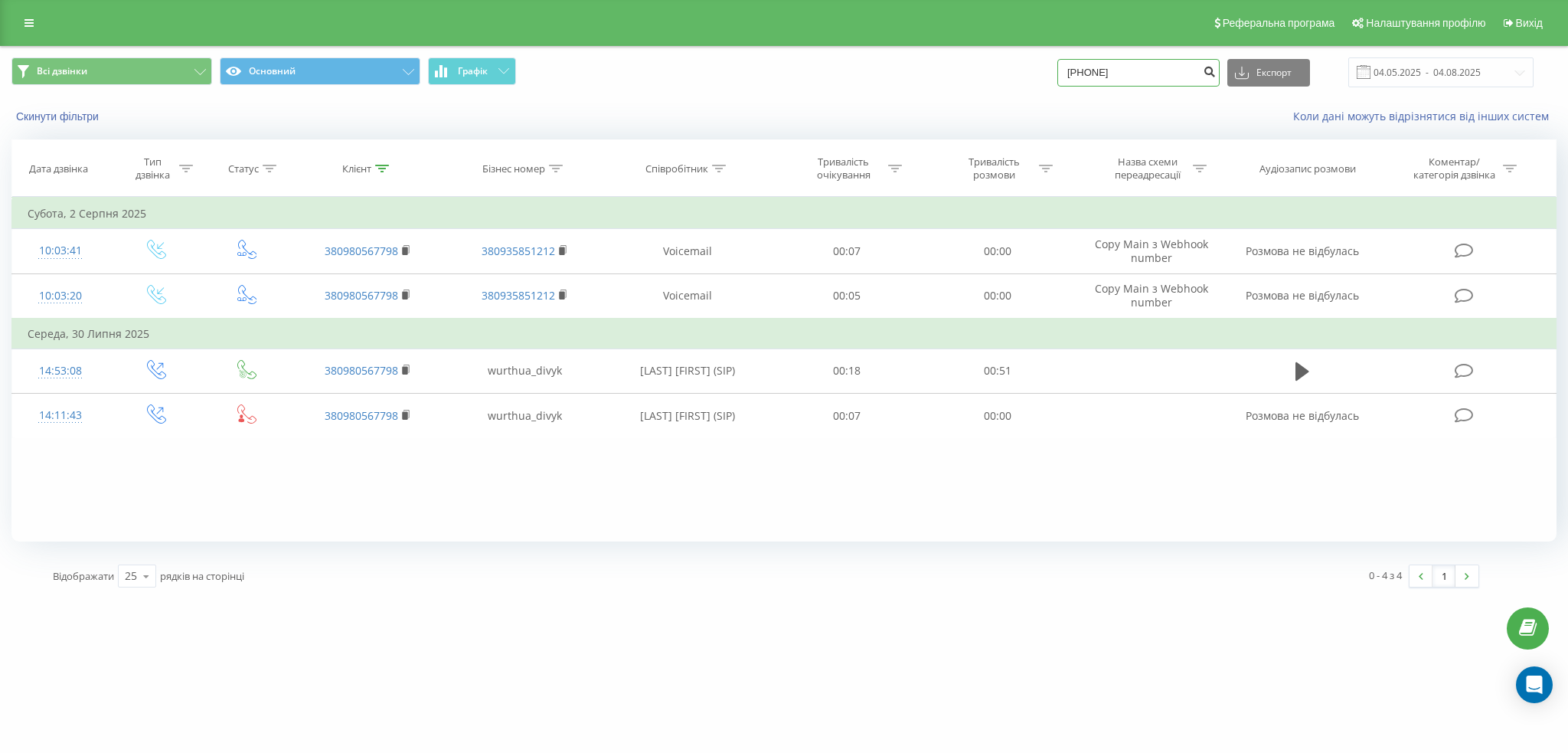 type on "[PHONE]" 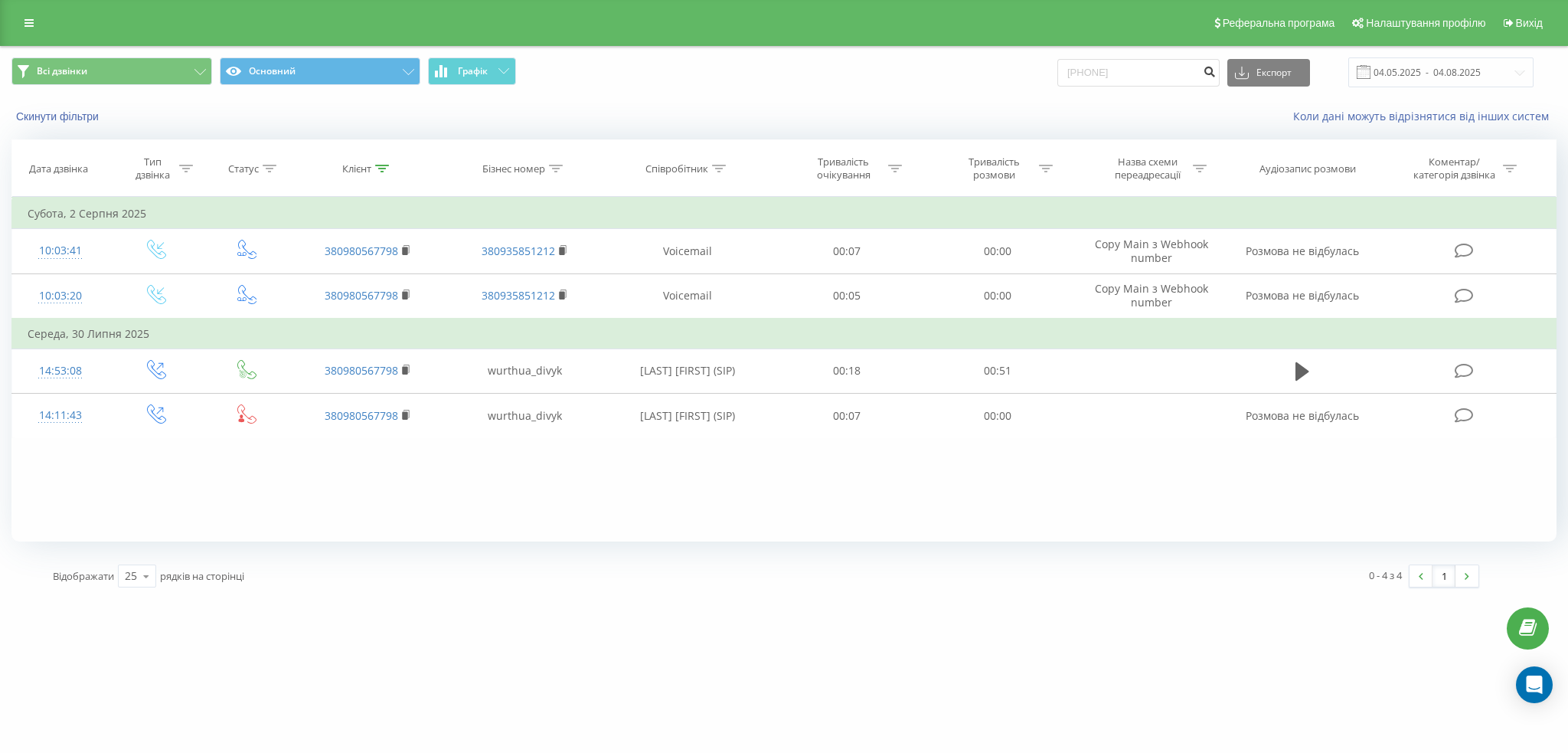 click at bounding box center (1209, 70) 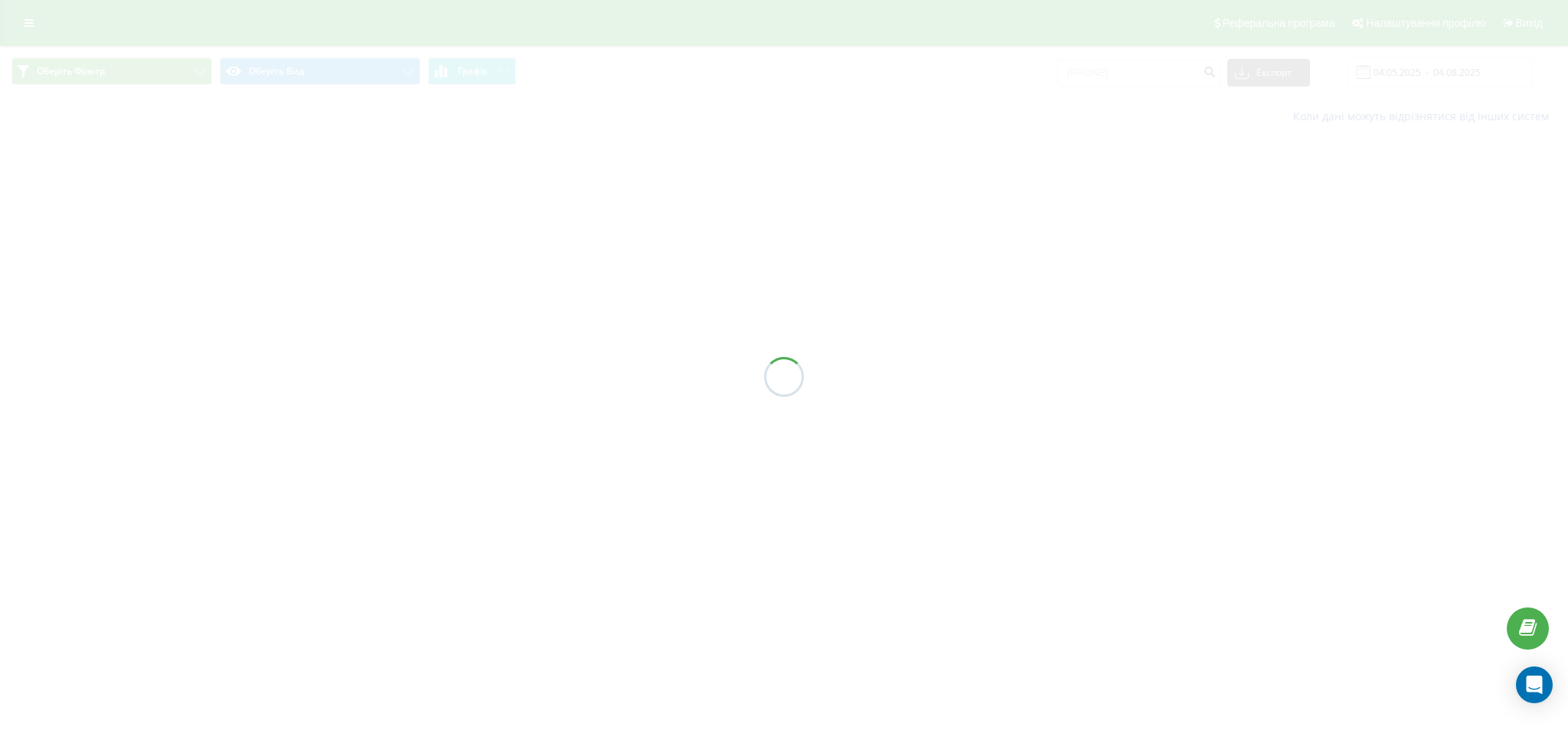 scroll, scrollTop: 0, scrollLeft: 0, axis: both 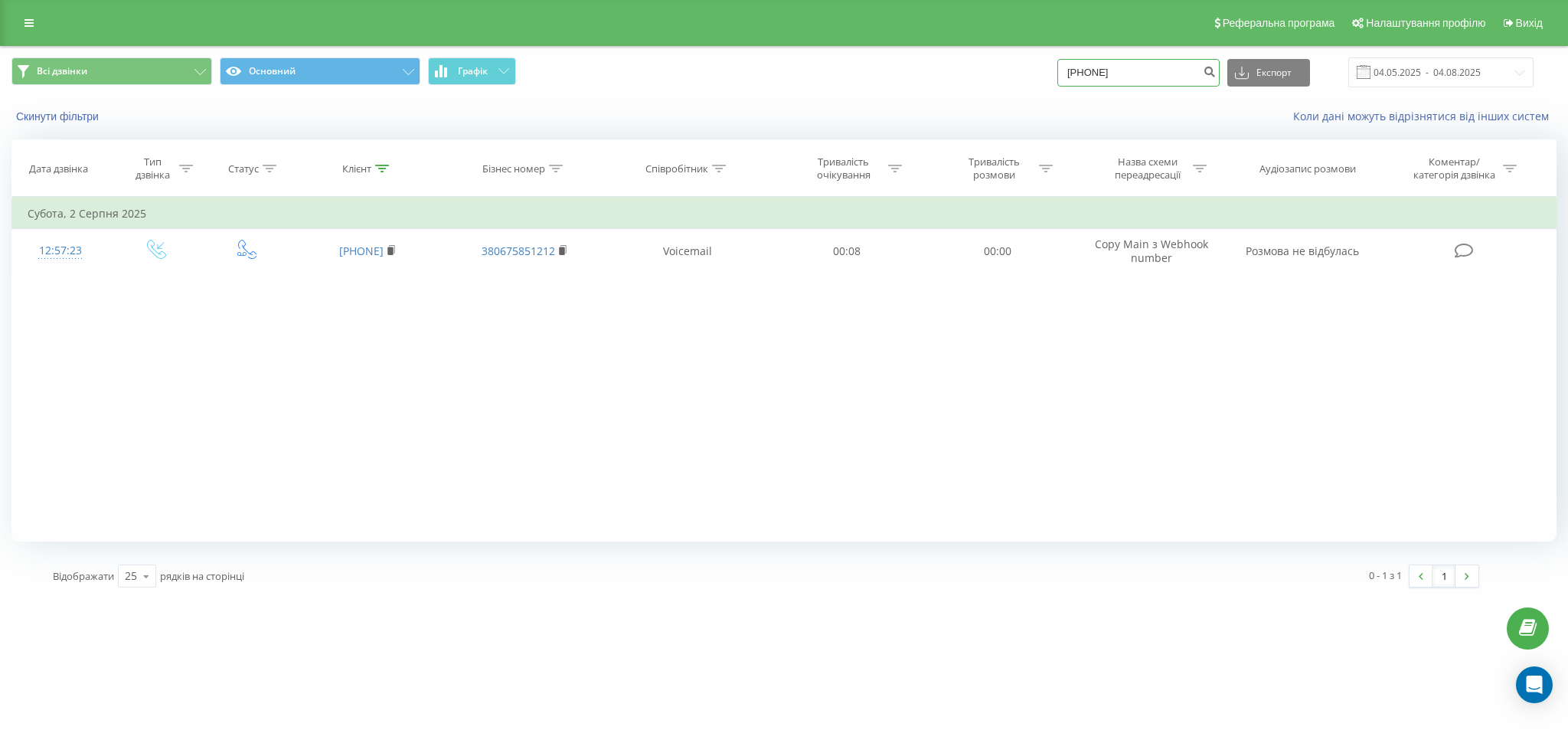 drag, startPoint x: 1196, startPoint y: 74, endPoint x: 1015, endPoint y: 78, distance: 181.04419 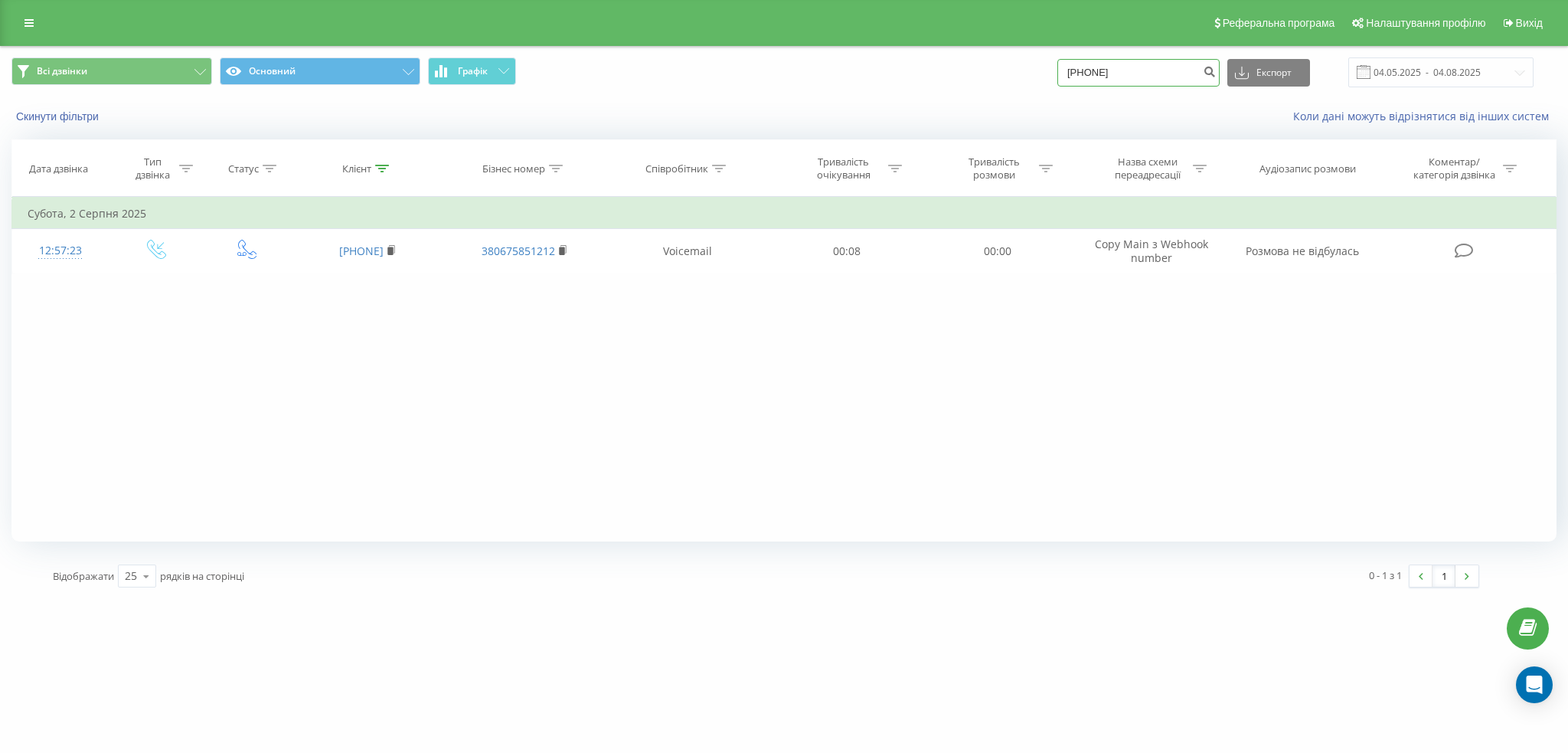 click on "[PHONE]" at bounding box center [1138, 73] 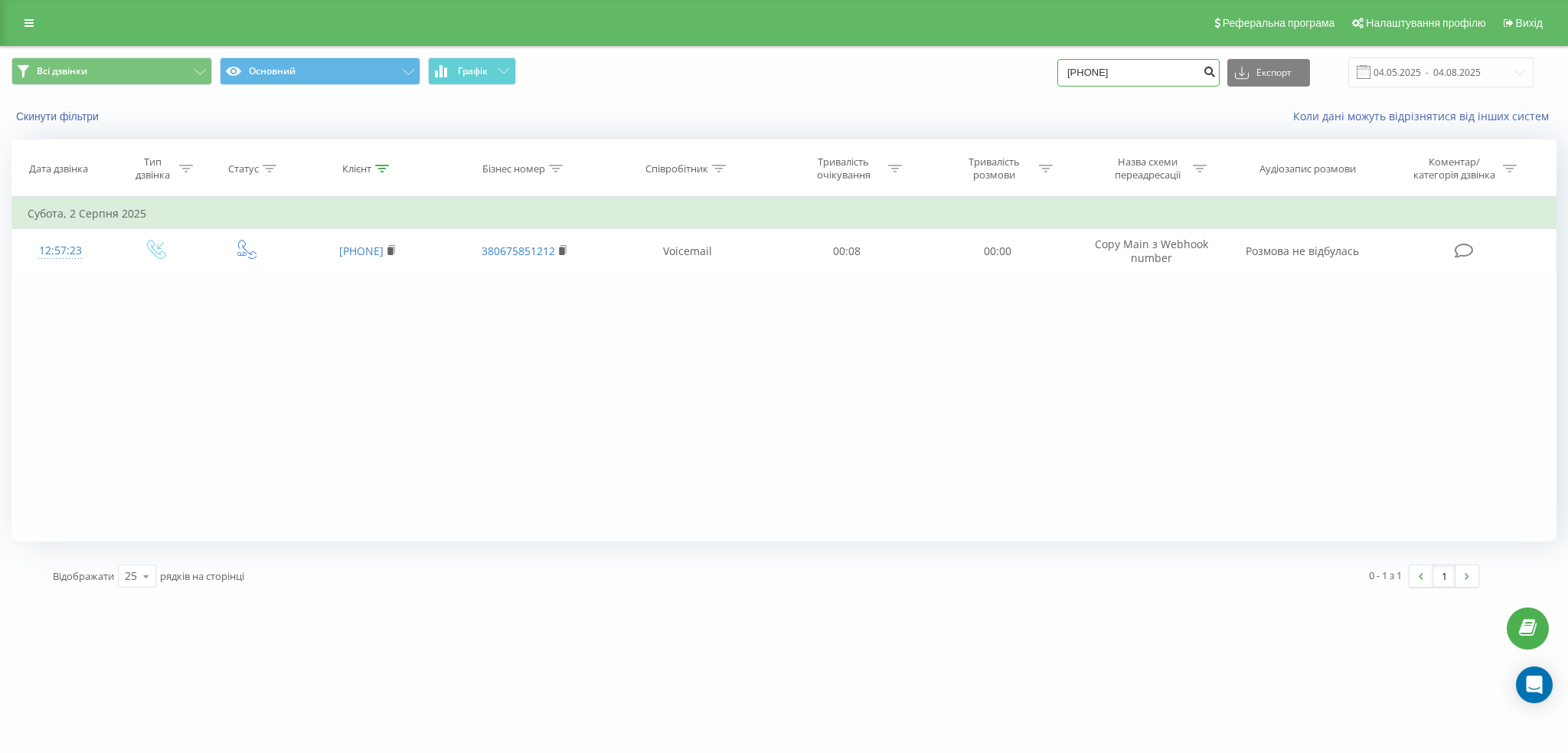 type on "0674359916" 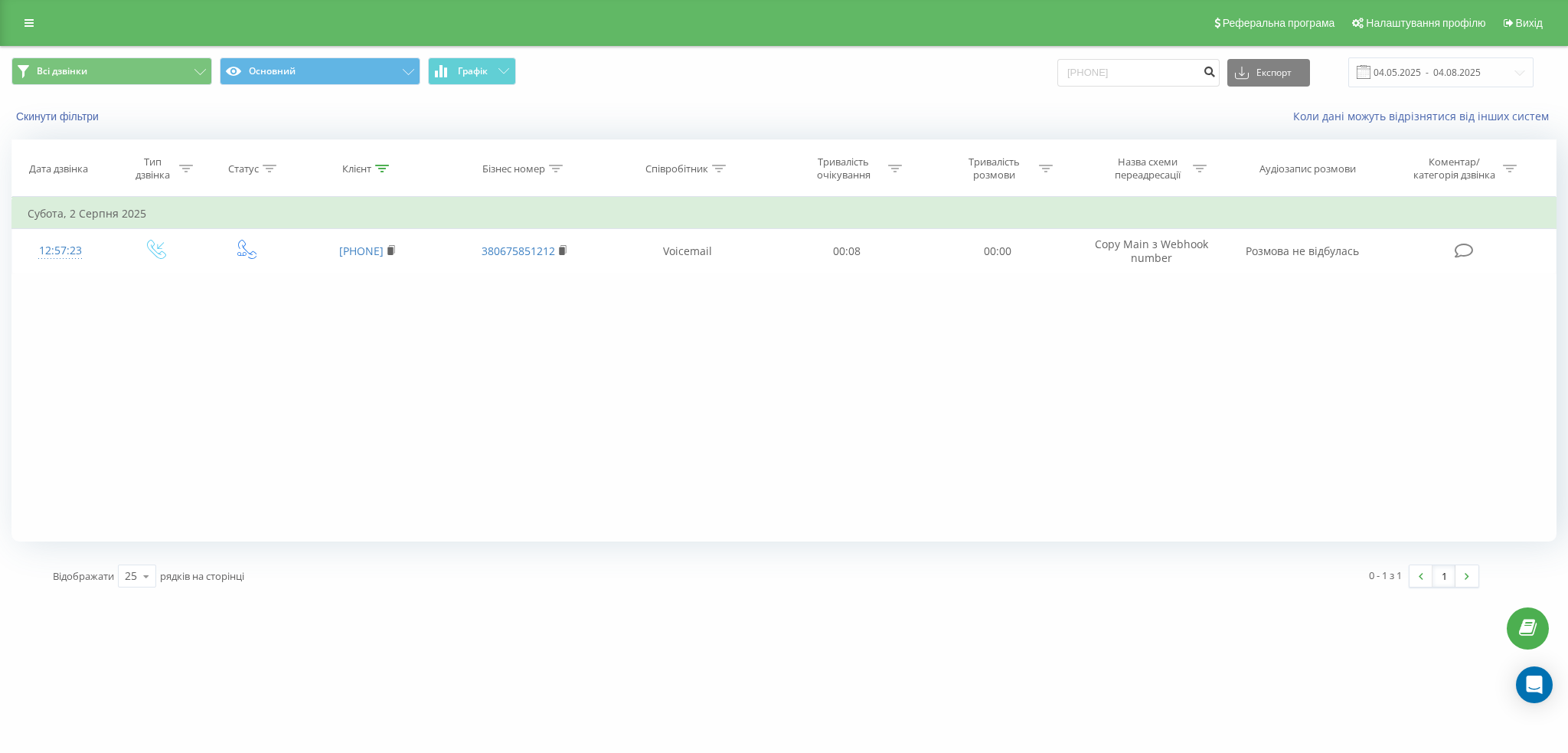 click at bounding box center (1209, 70) 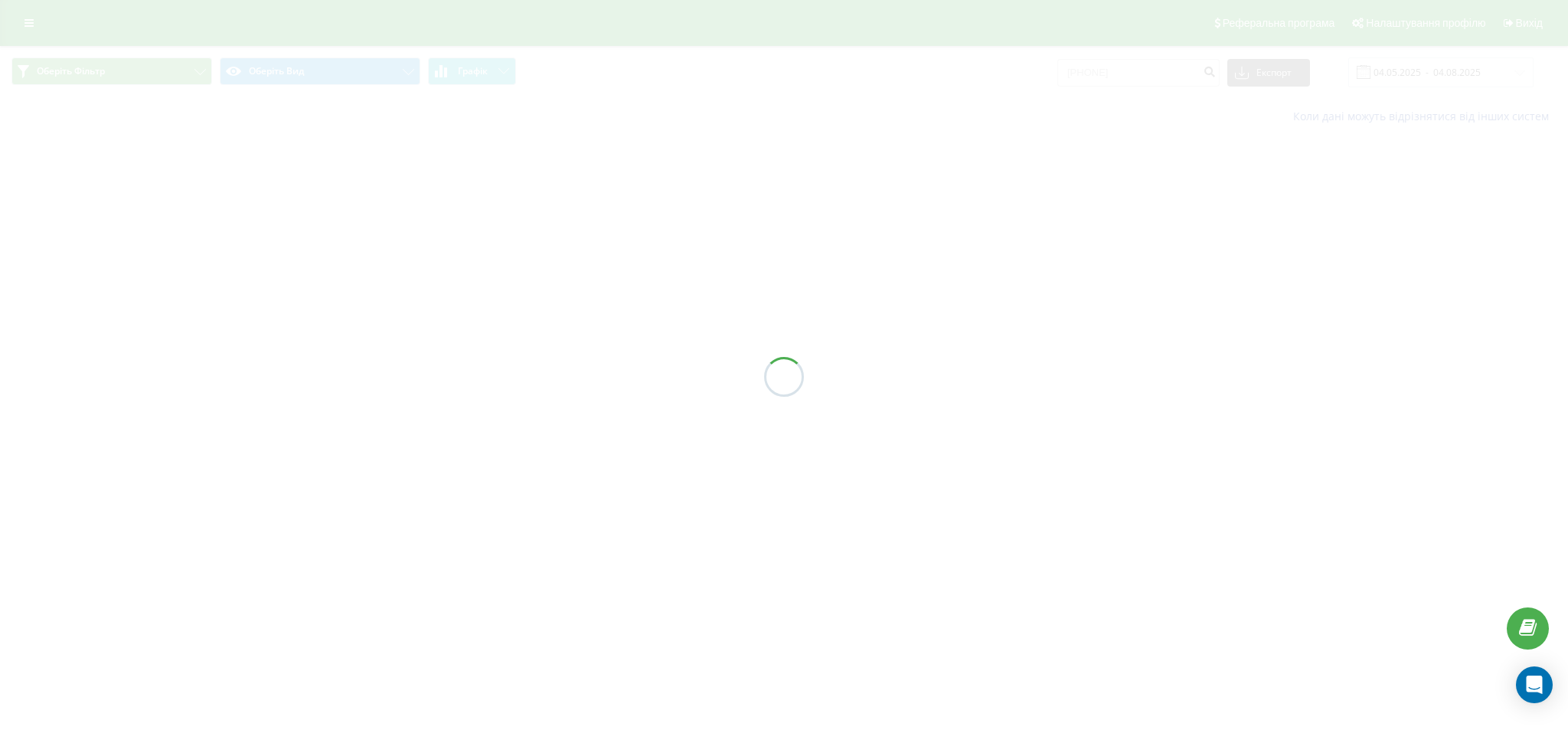 scroll, scrollTop: 0, scrollLeft: 0, axis: both 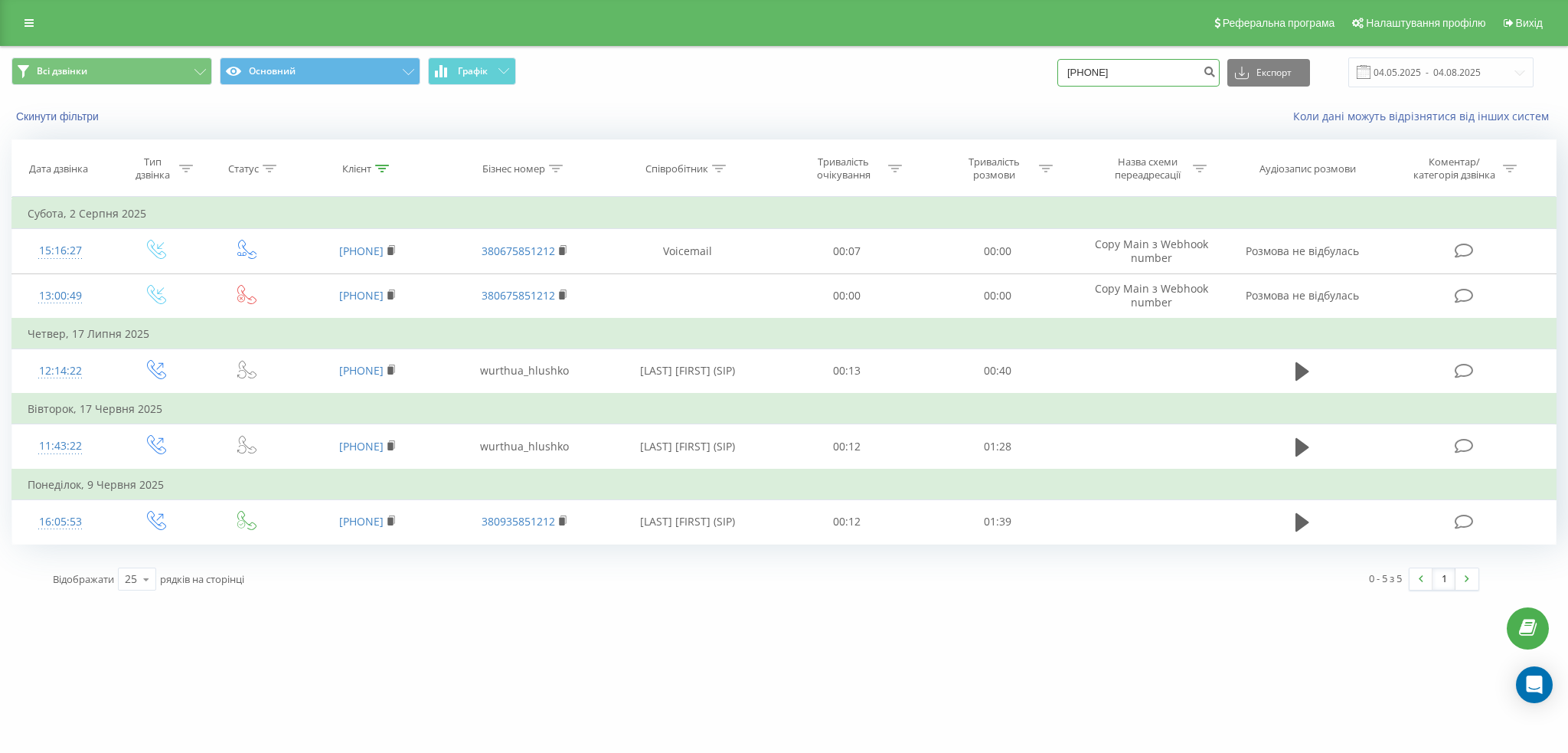 drag, startPoint x: 1155, startPoint y: 74, endPoint x: 1022, endPoint y: 84, distance: 133.37541 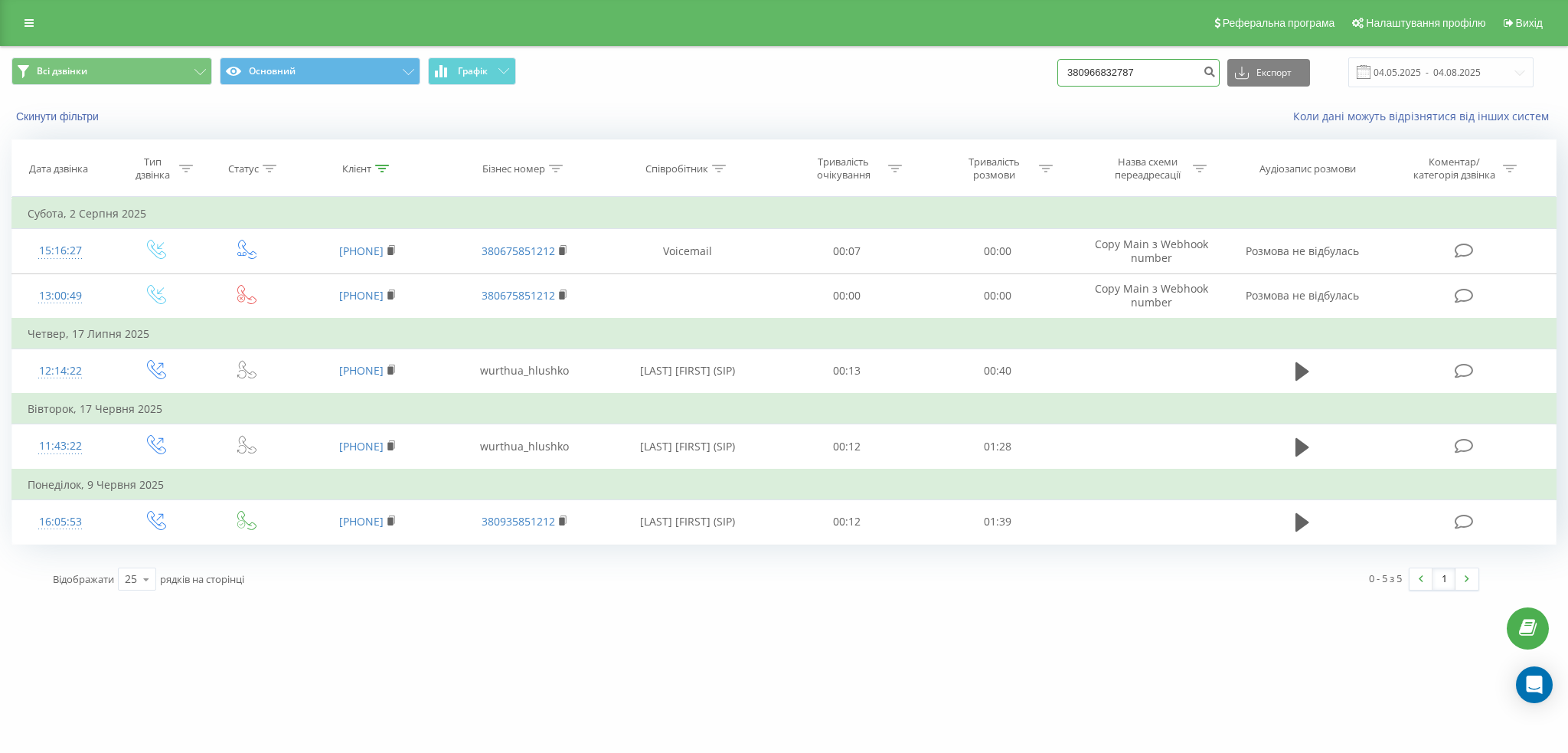 click on "380966832787" at bounding box center [1138, 73] 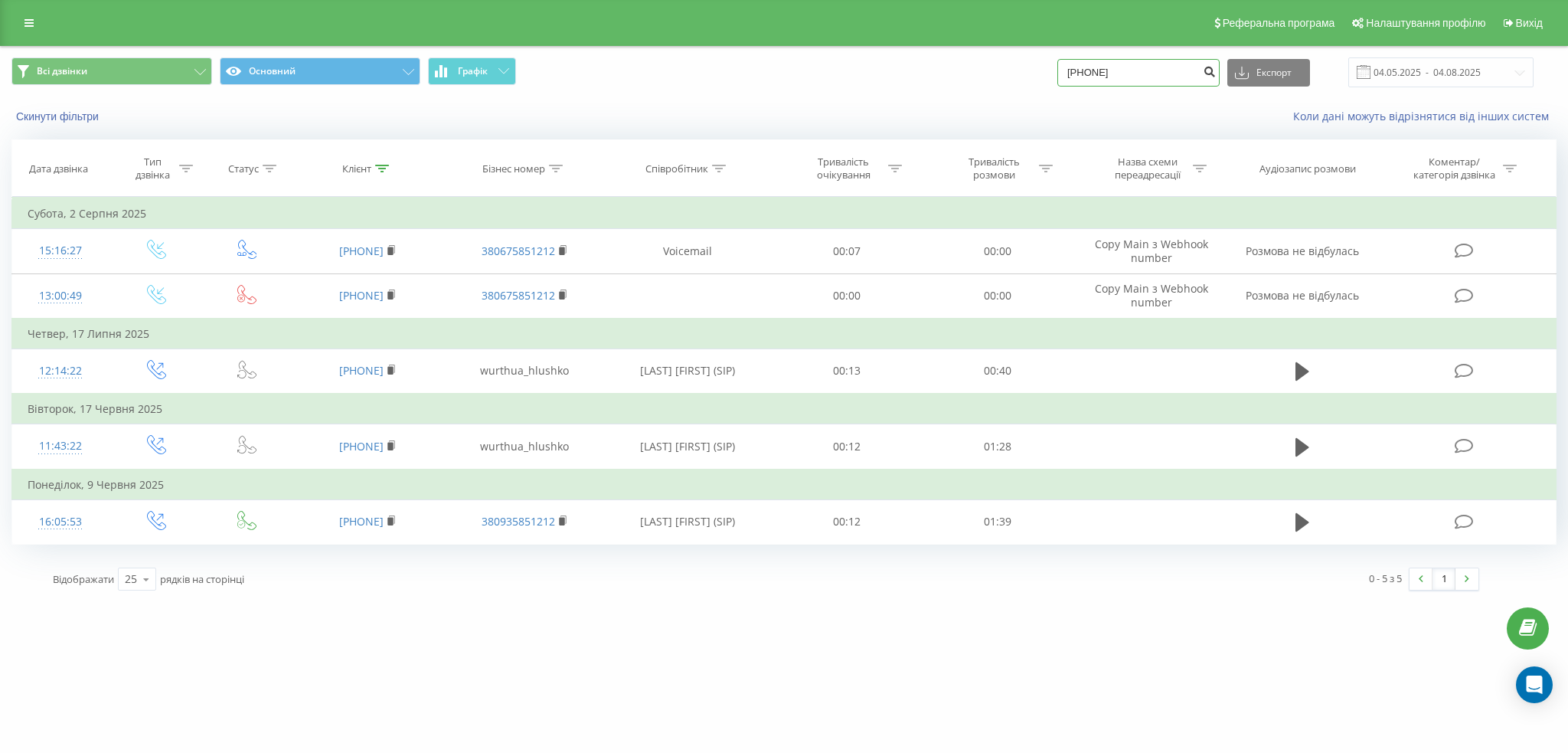 type on "0966832787" 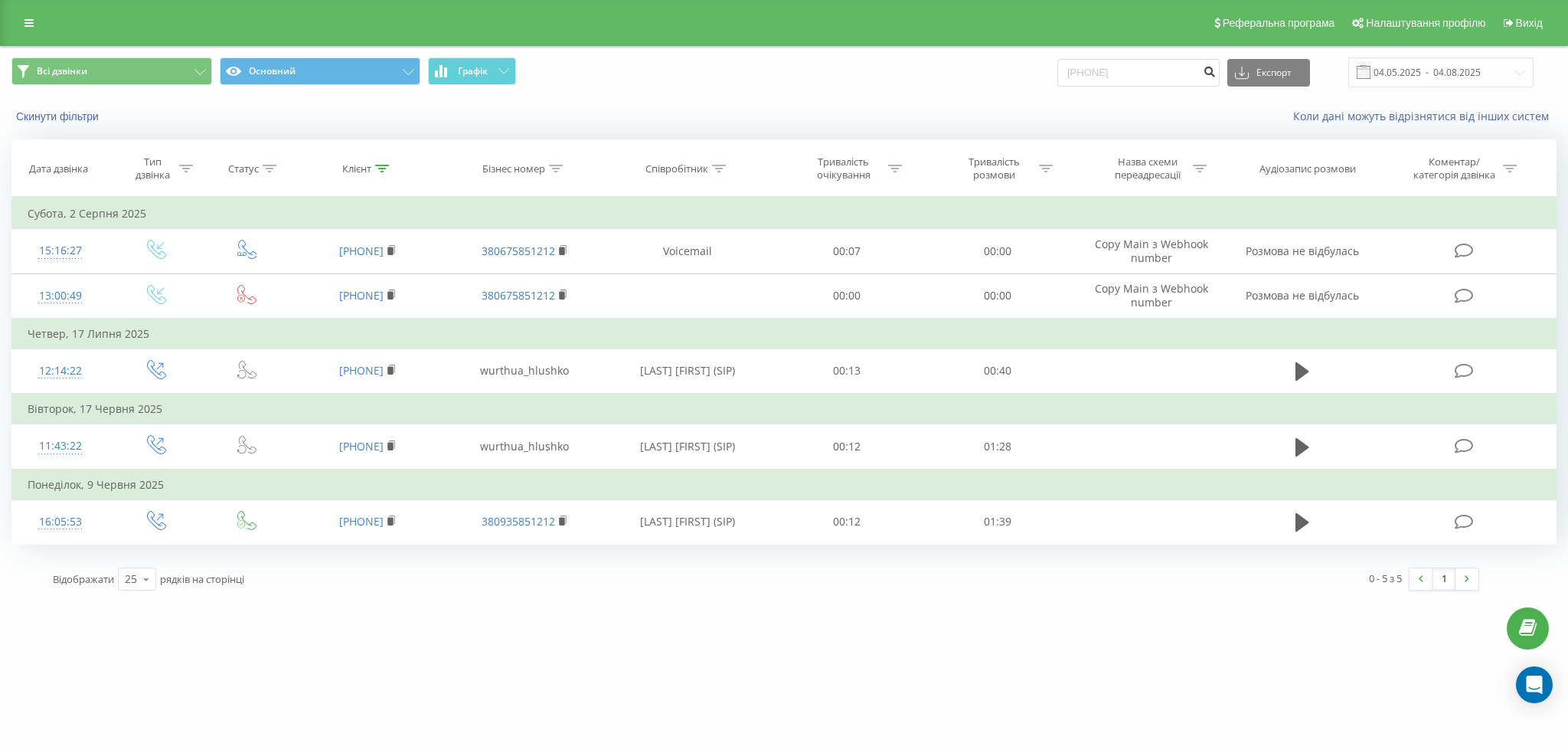 click at bounding box center (1209, 70) 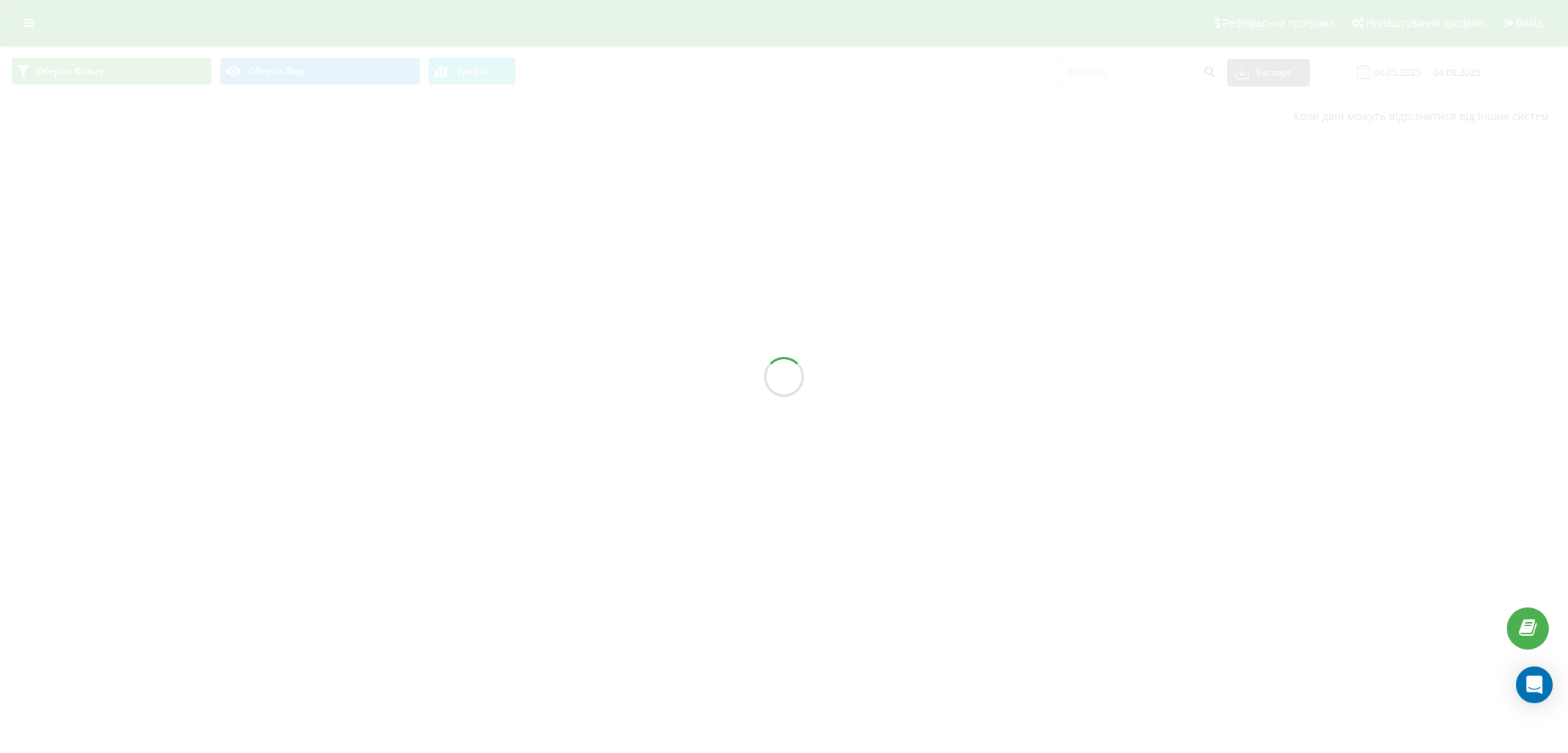 scroll, scrollTop: 0, scrollLeft: 0, axis: both 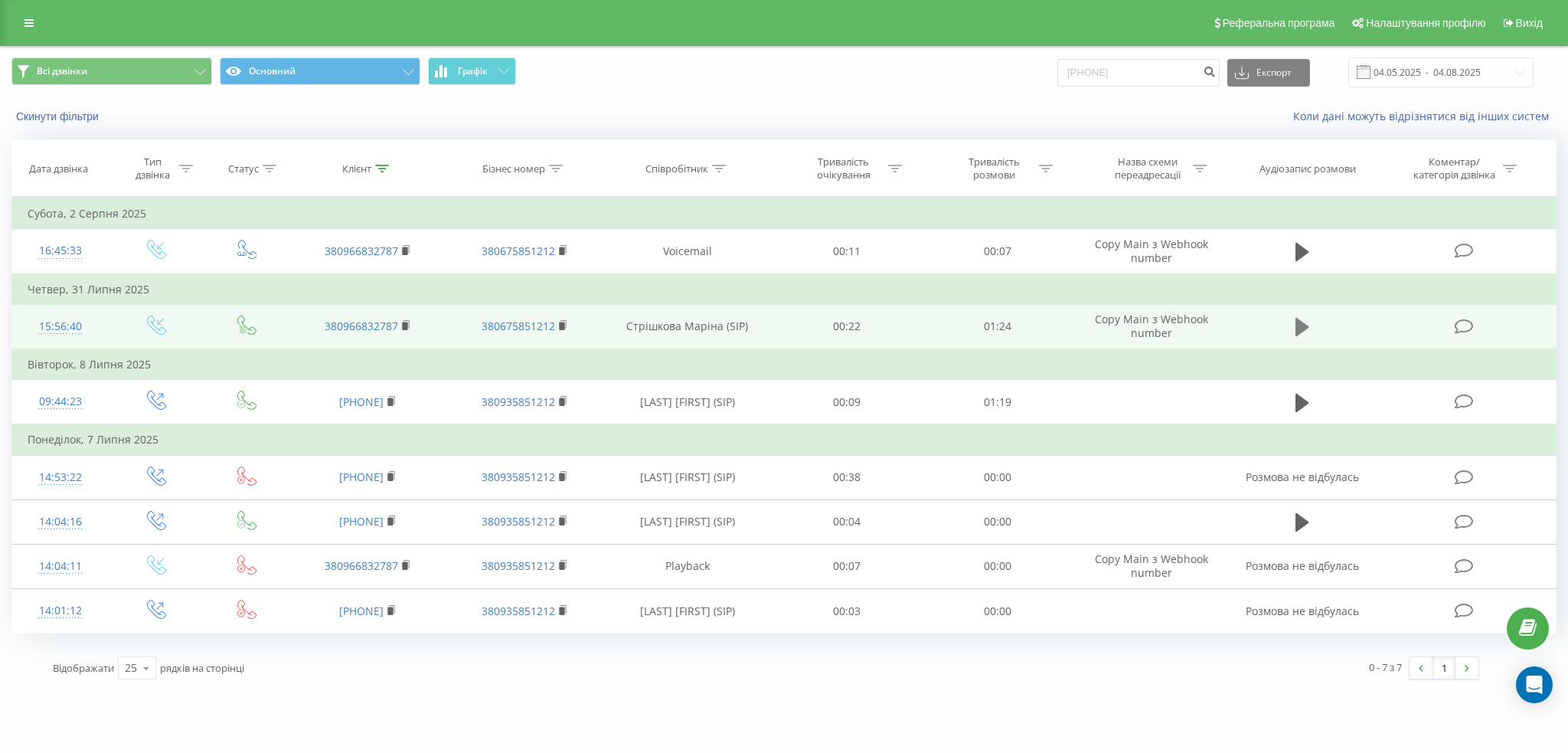 click at bounding box center (1302, 327) 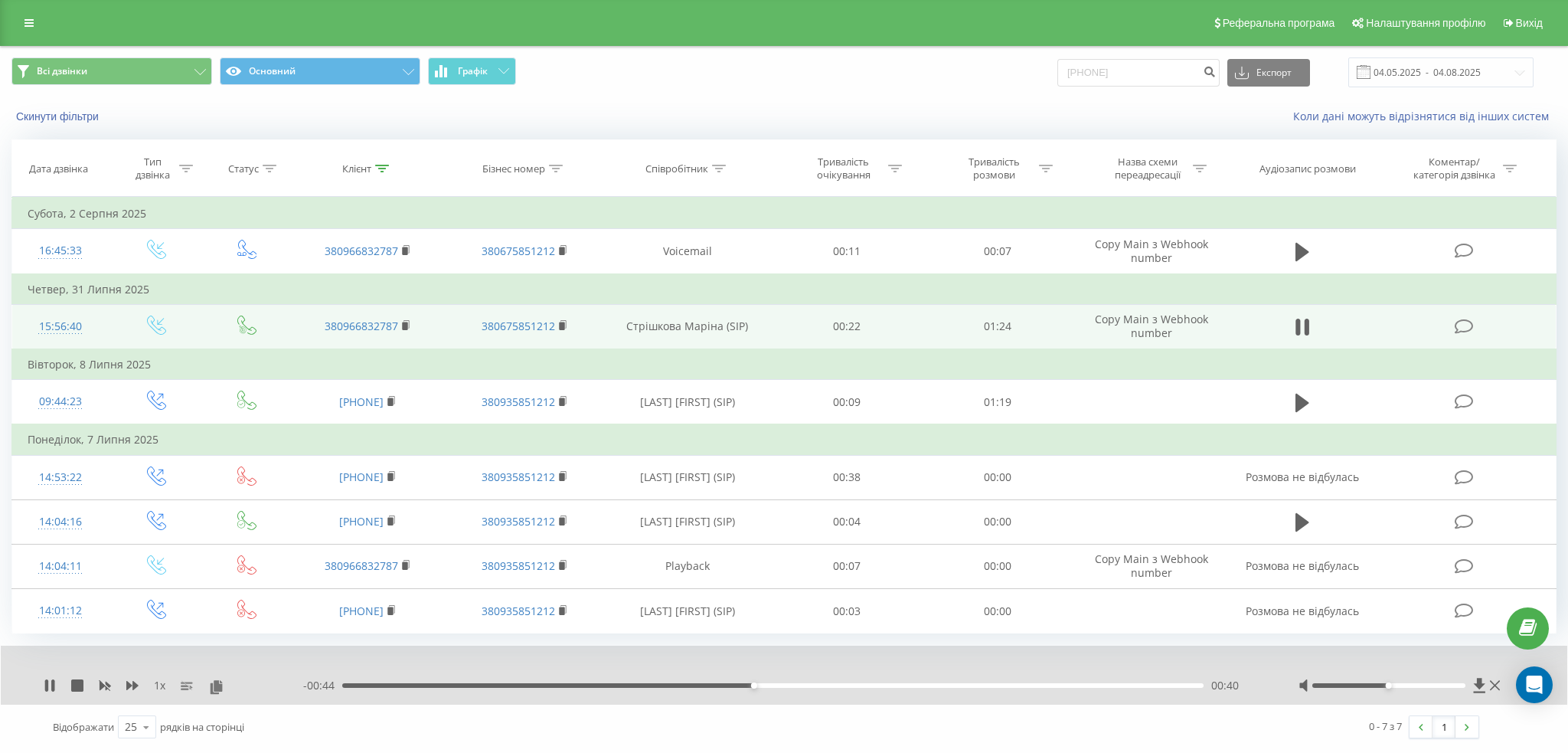 click on "00:40" at bounding box center [773, 686] 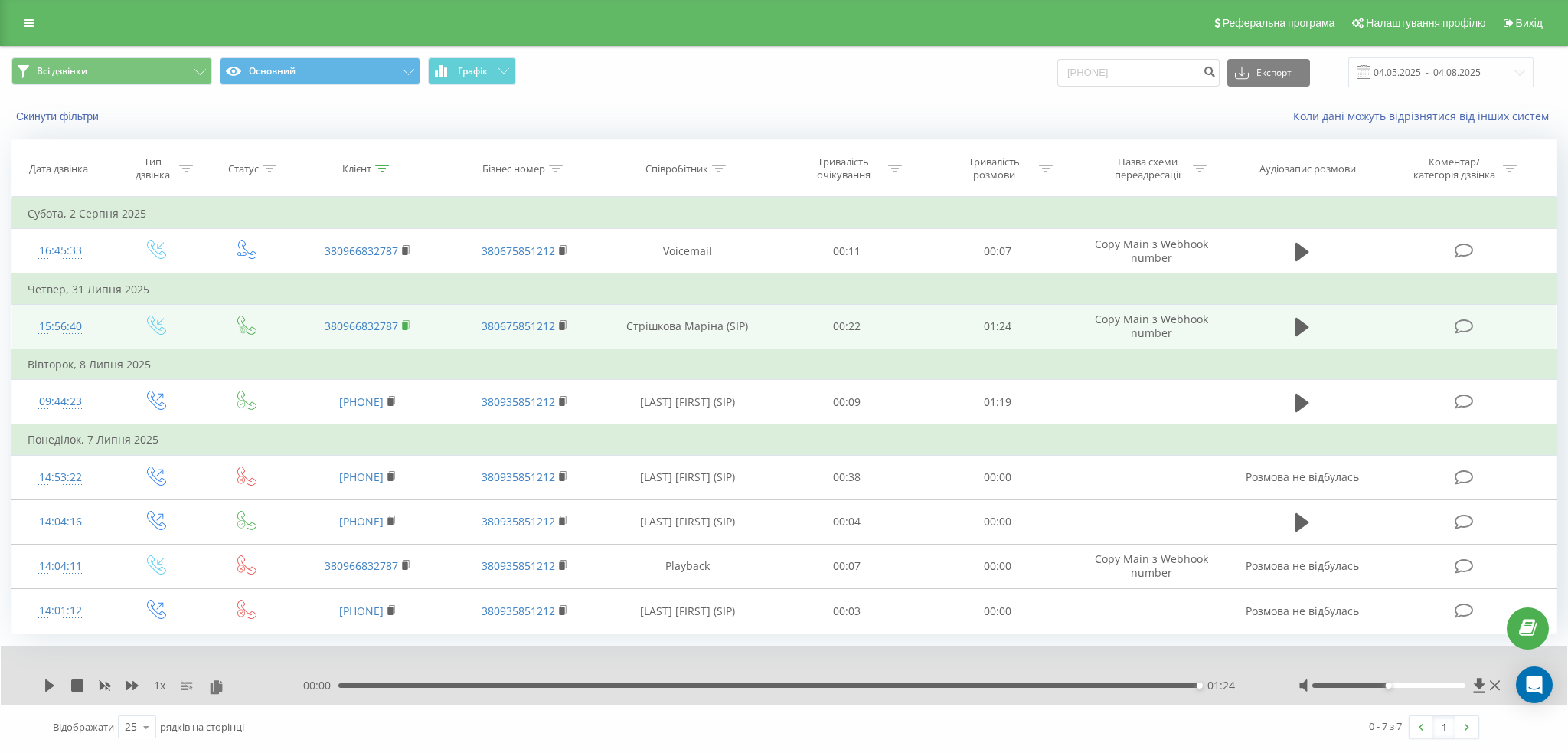 click 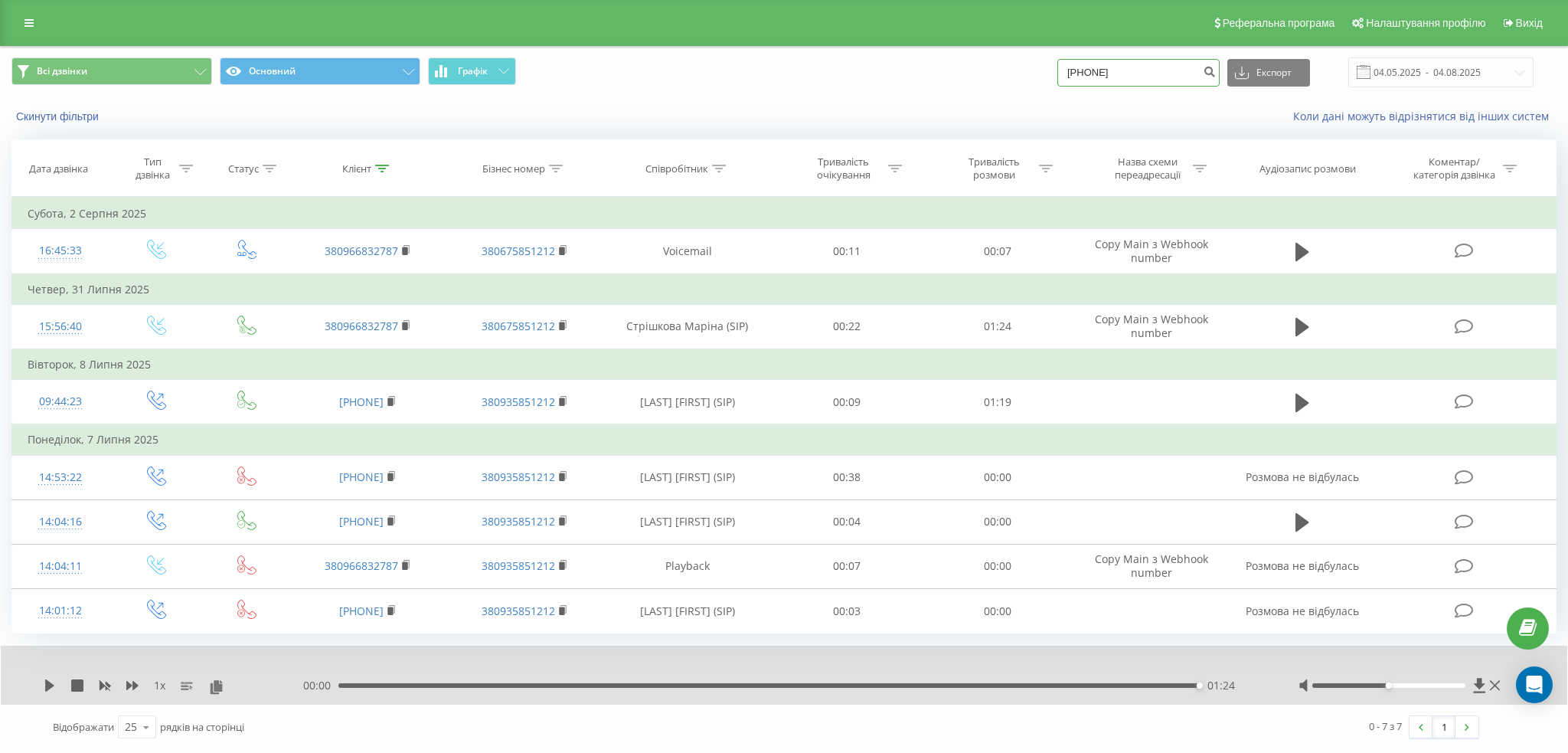 drag, startPoint x: 1129, startPoint y: 80, endPoint x: 916, endPoint y: 80, distance: 213 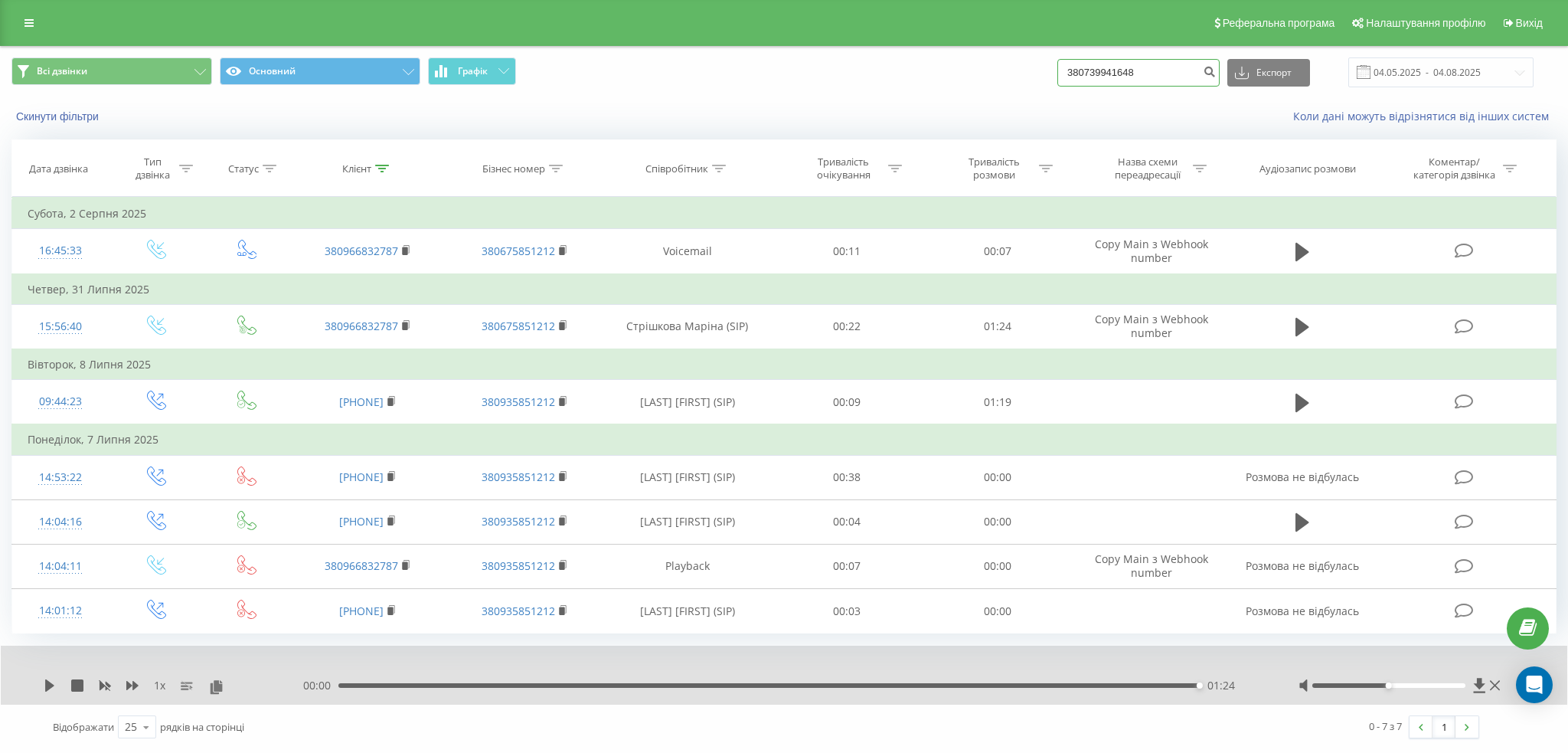 click on "380739941648" at bounding box center (1138, 73) 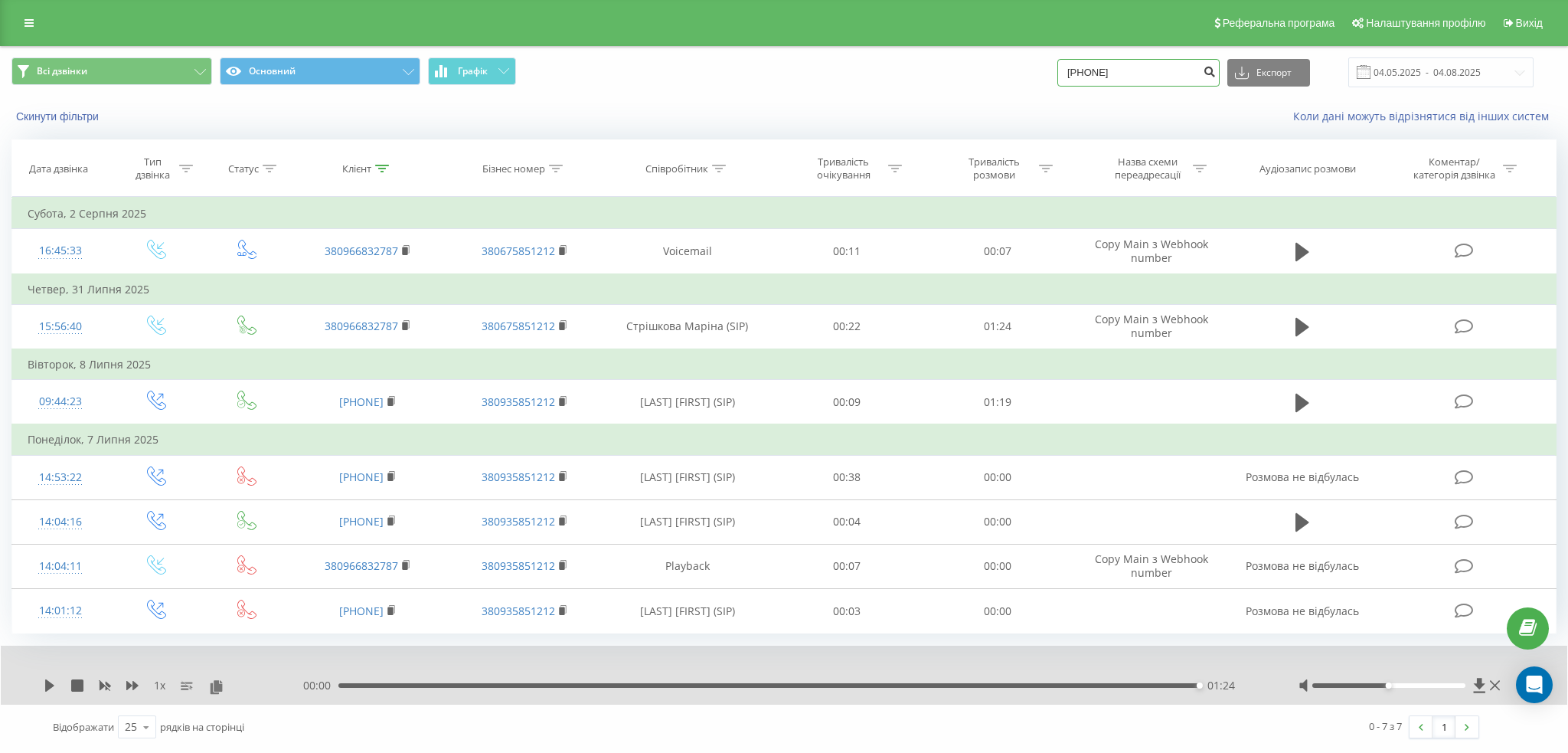 type on "[PHONE]" 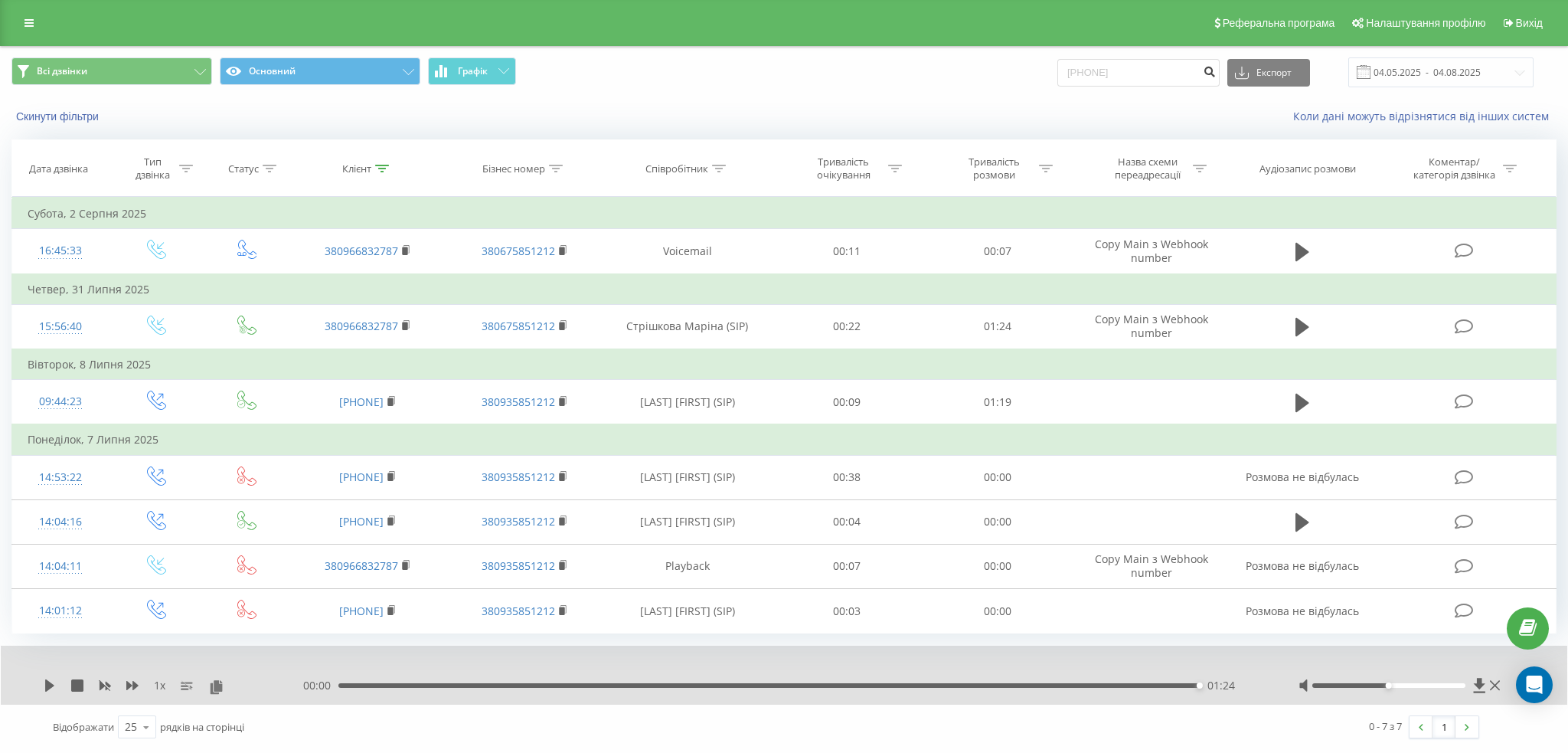 click at bounding box center [1209, 70] 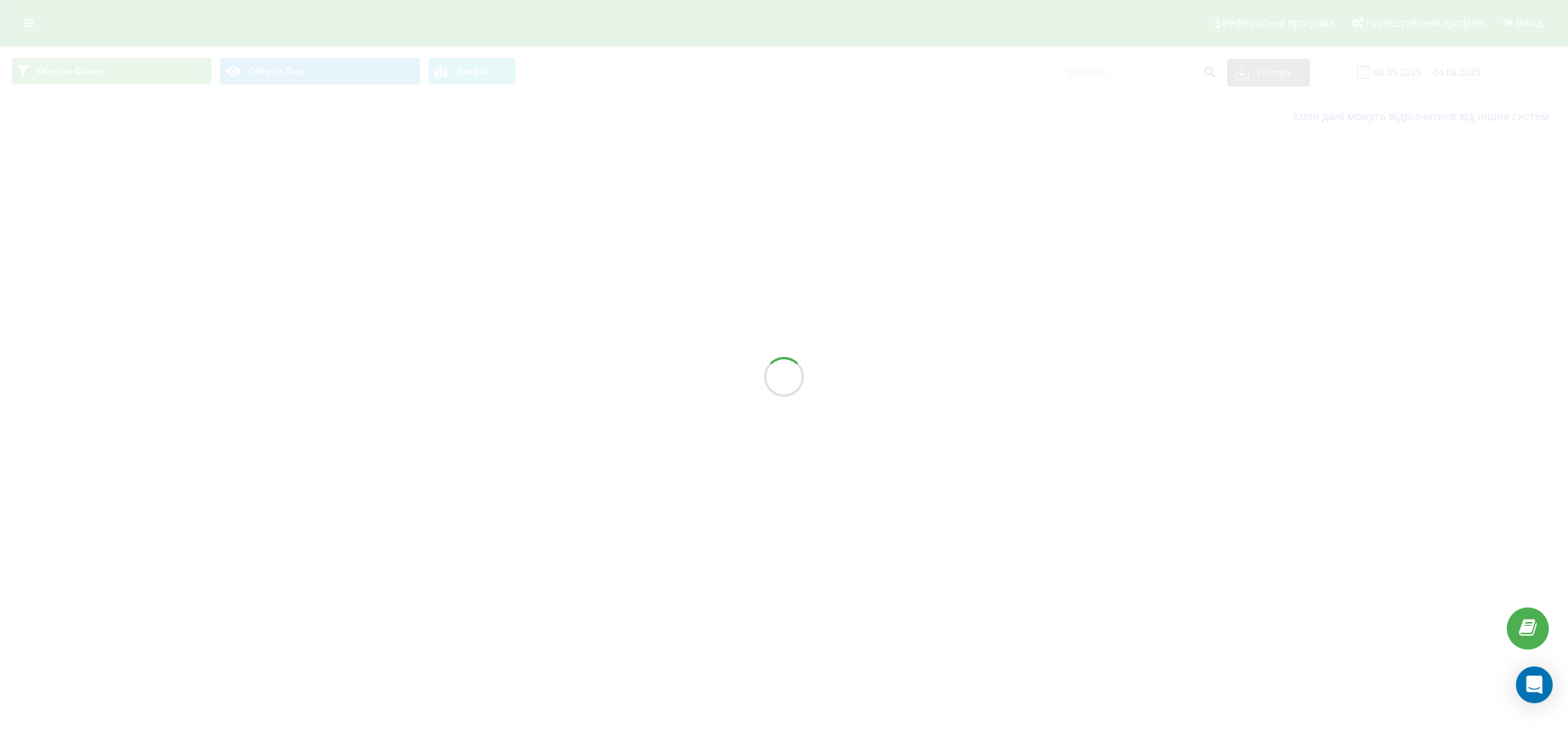 scroll, scrollTop: 0, scrollLeft: 0, axis: both 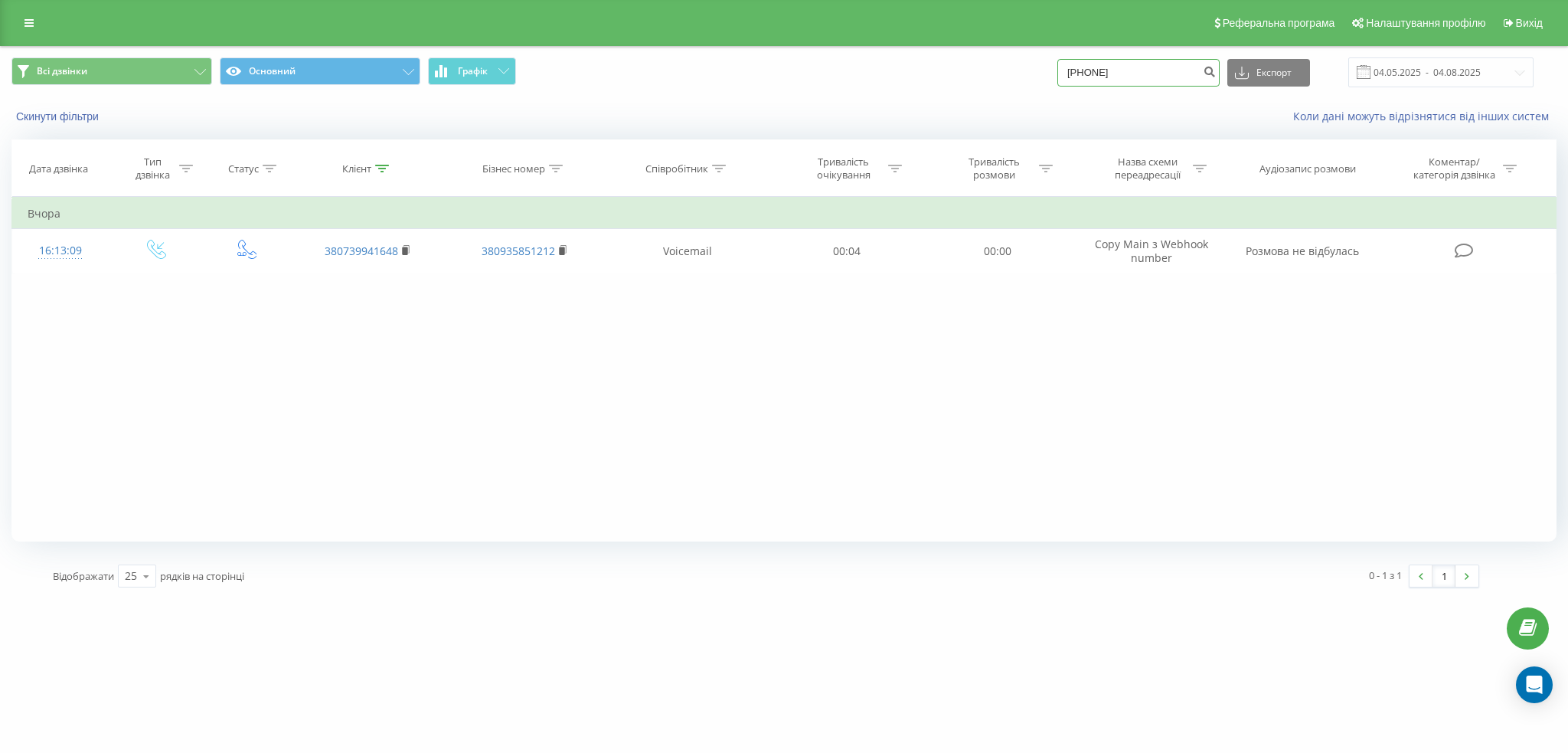 drag, startPoint x: 1174, startPoint y: 74, endPoint x: 1013, endPoint y: 71, distance: 161.02795 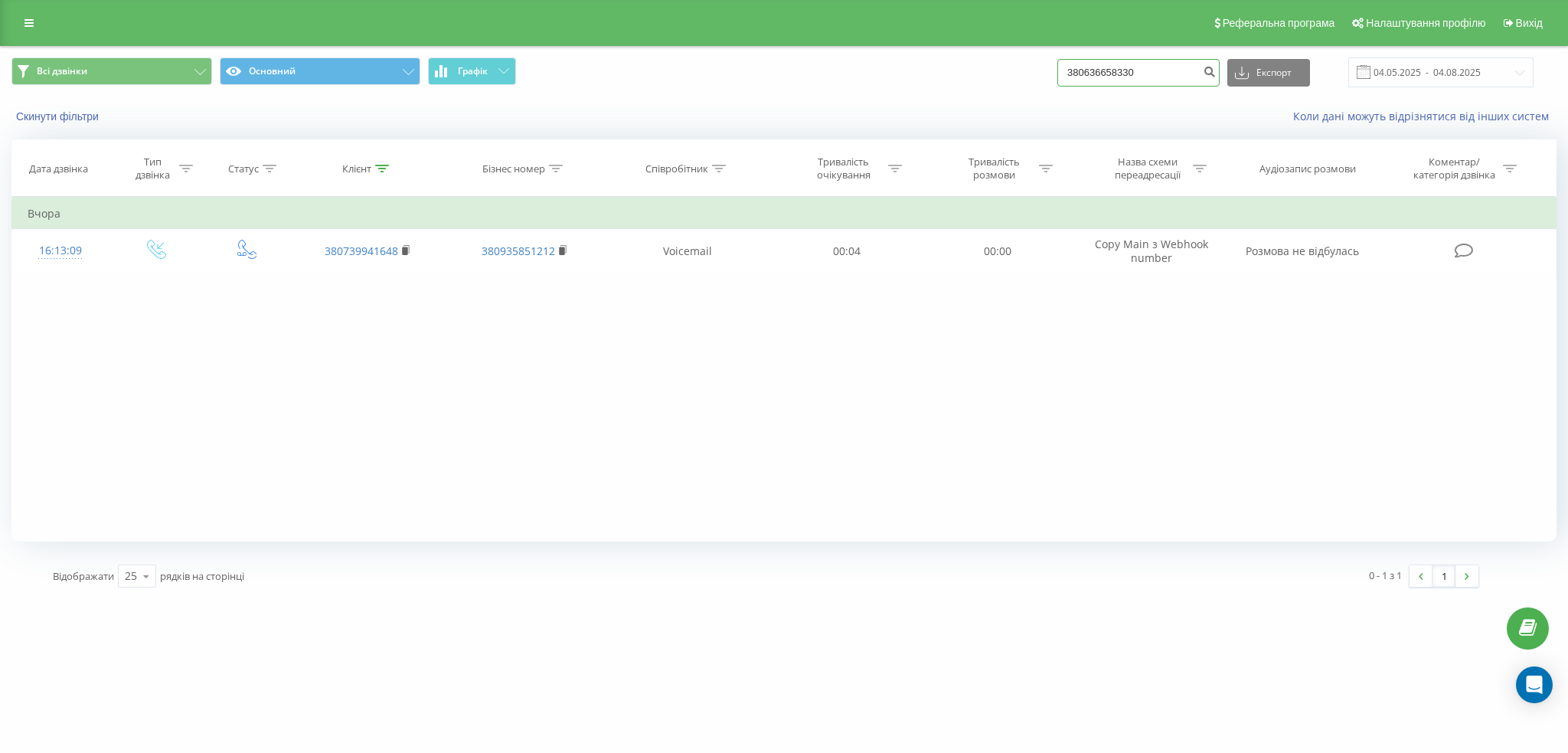 click on "380636658330" at bounding box center (1138, 73) 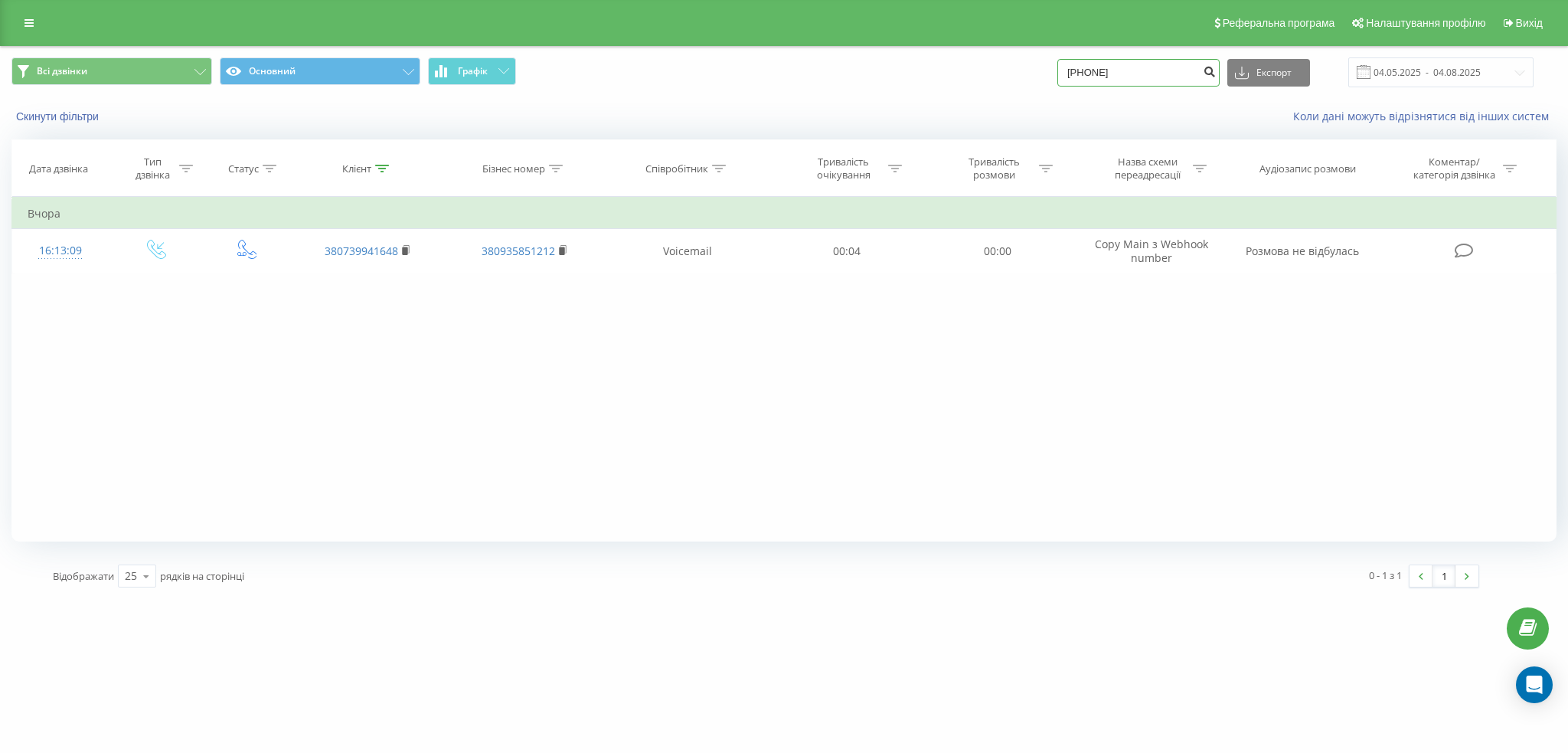 type on "[PHONE]" 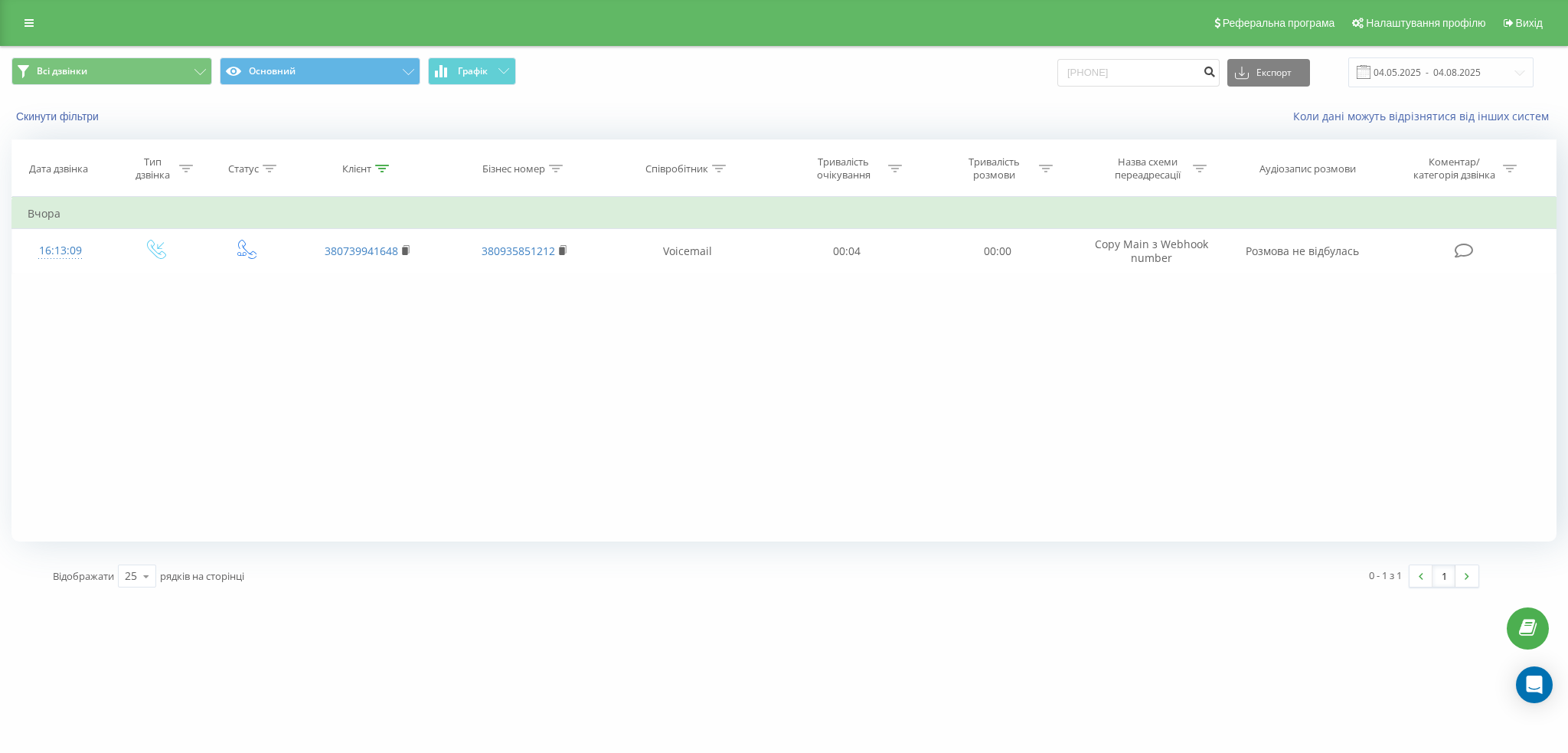 click at bounding box center [1209, 70] 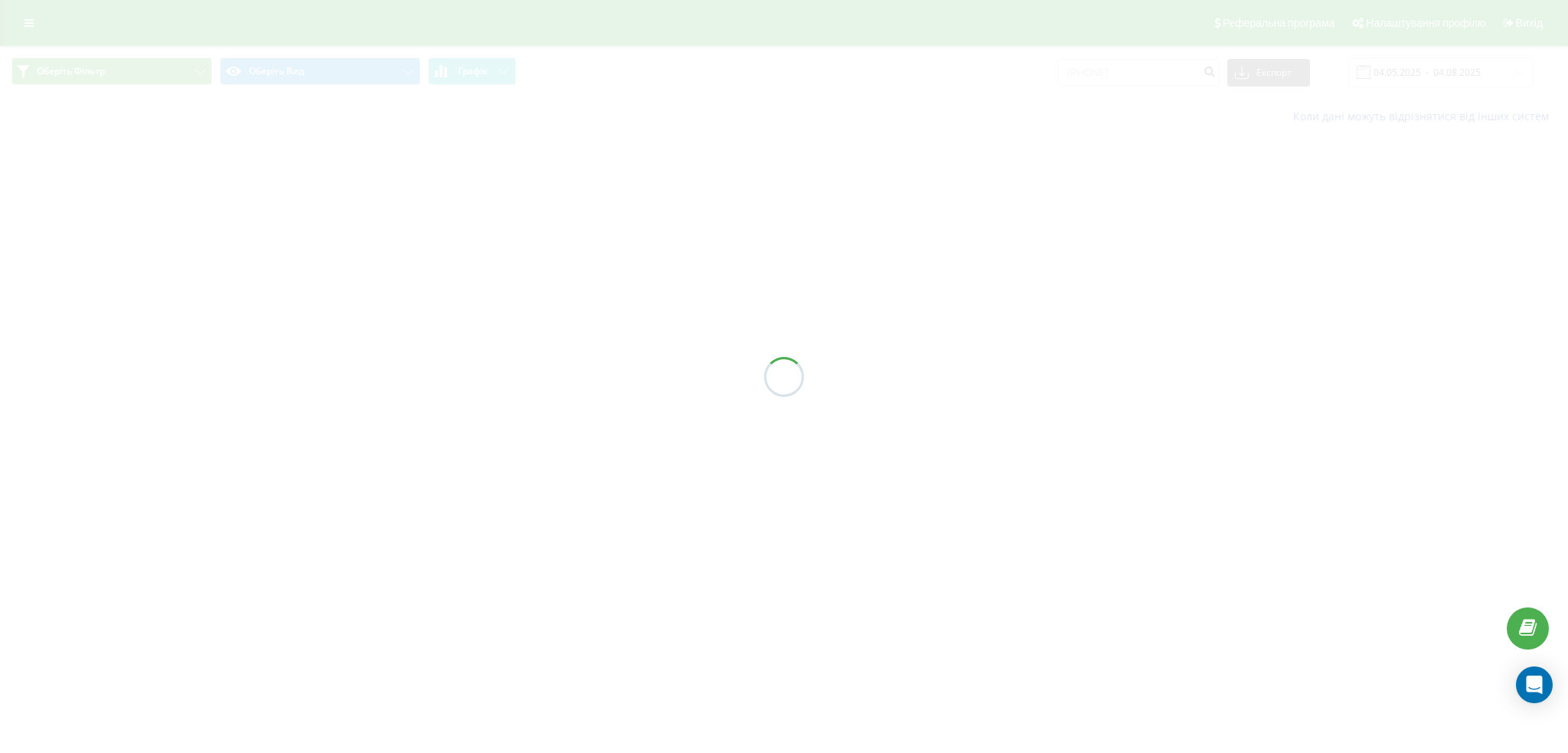 scroll, scrollTop: 0, scrollLeft: 0, axis: both 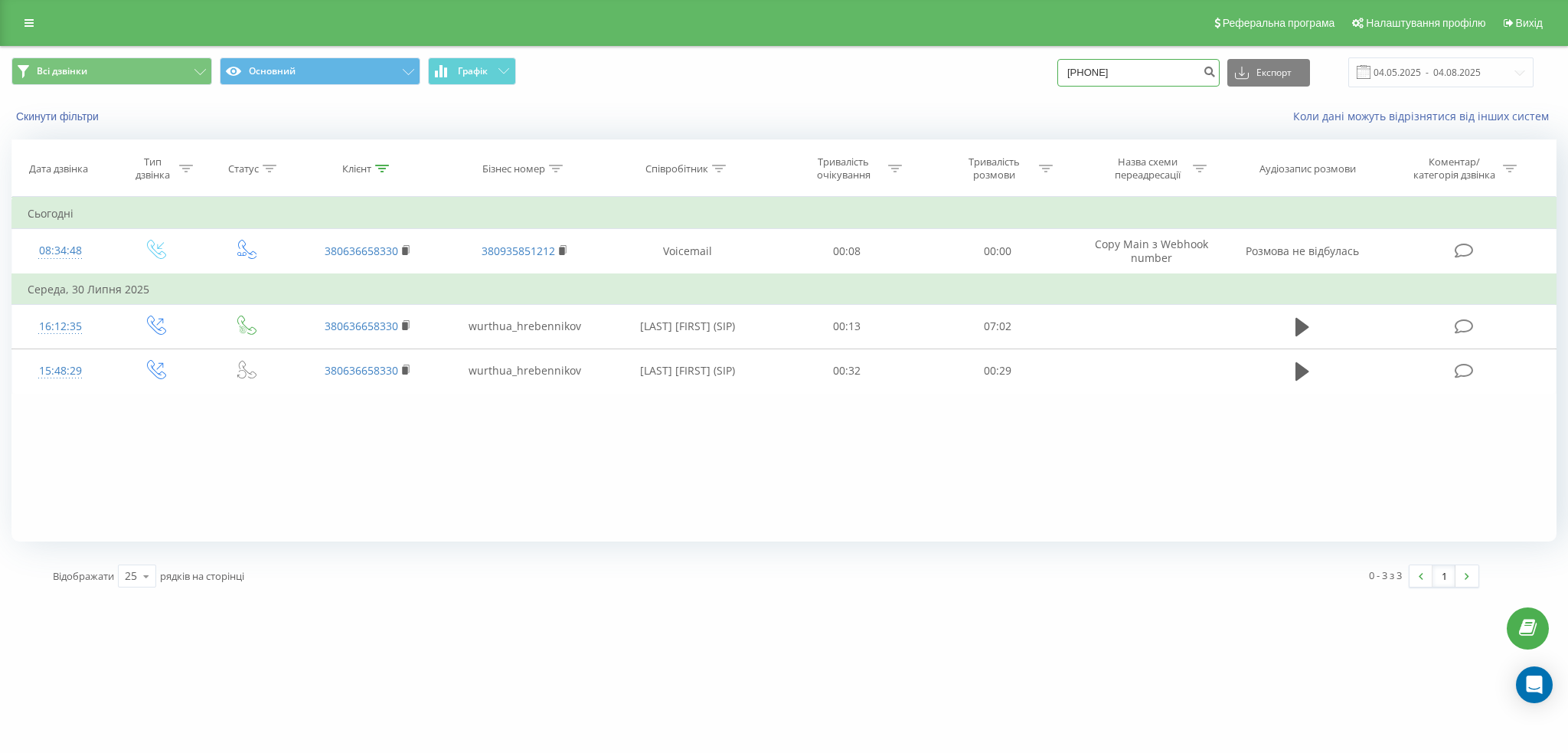 drag, startPoint x: 1159, startPoint y: 80, endPoint x: 1013, endPoint y: 84, distance: 146.05478 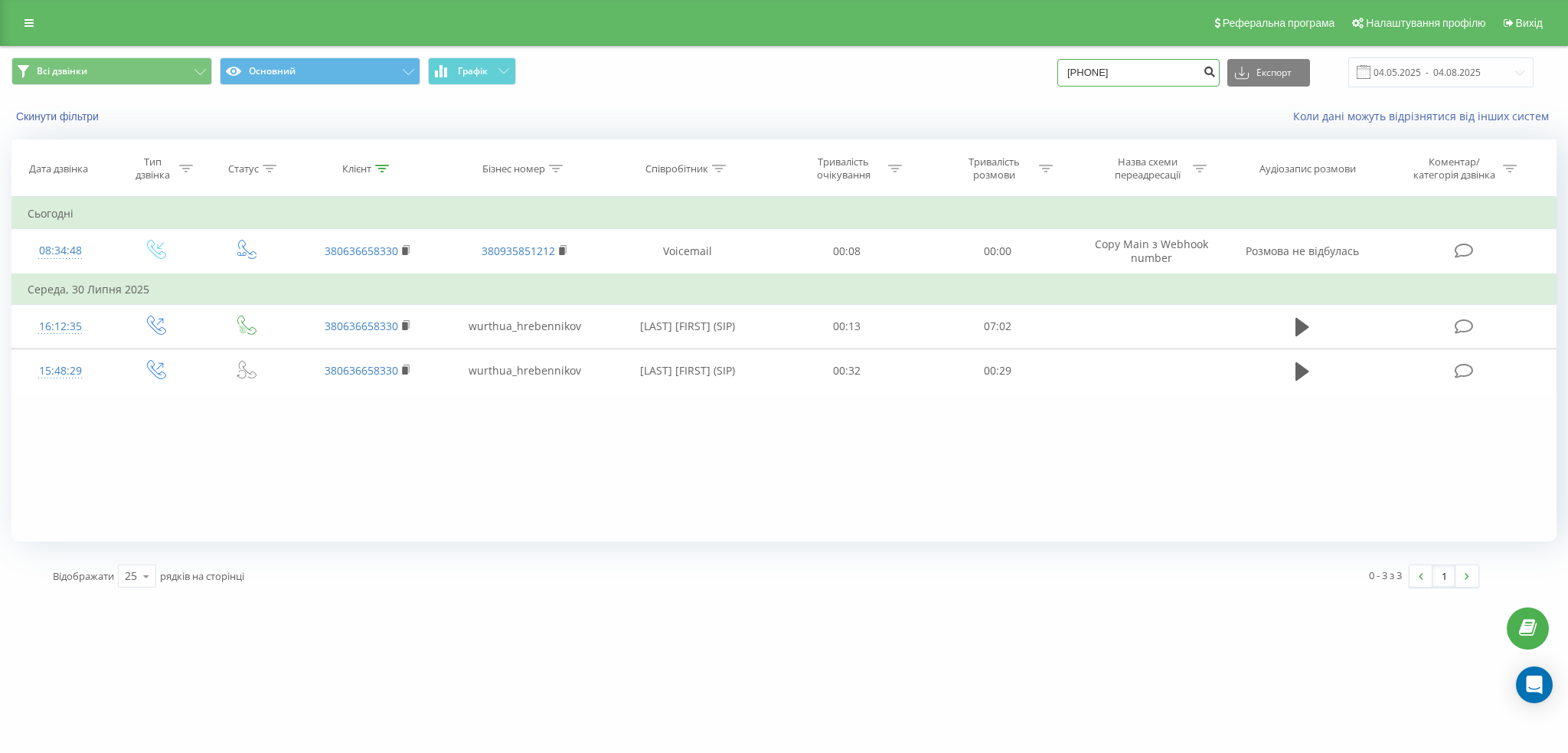 type on "[PHONE]" 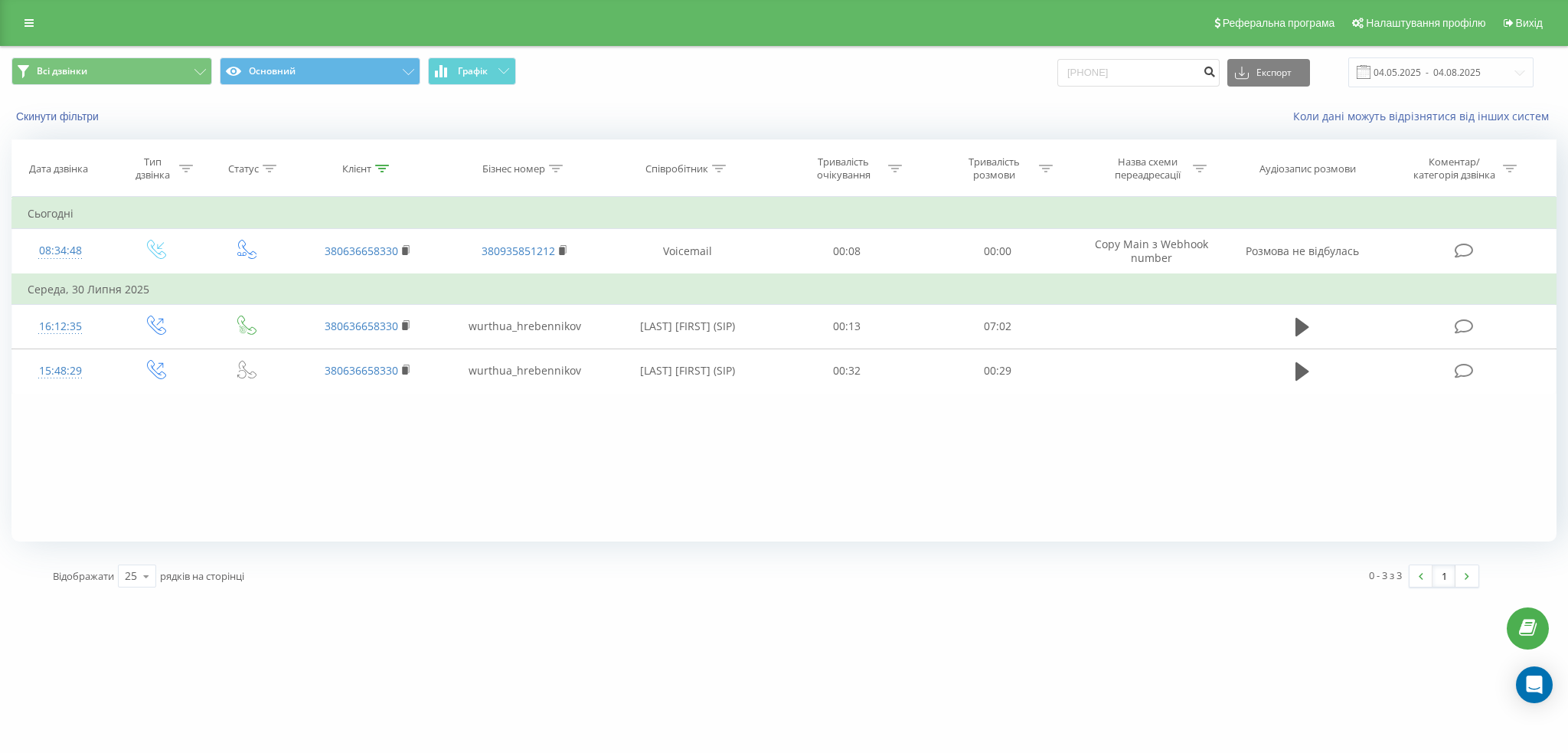 click at bounding box center (1209, 70) 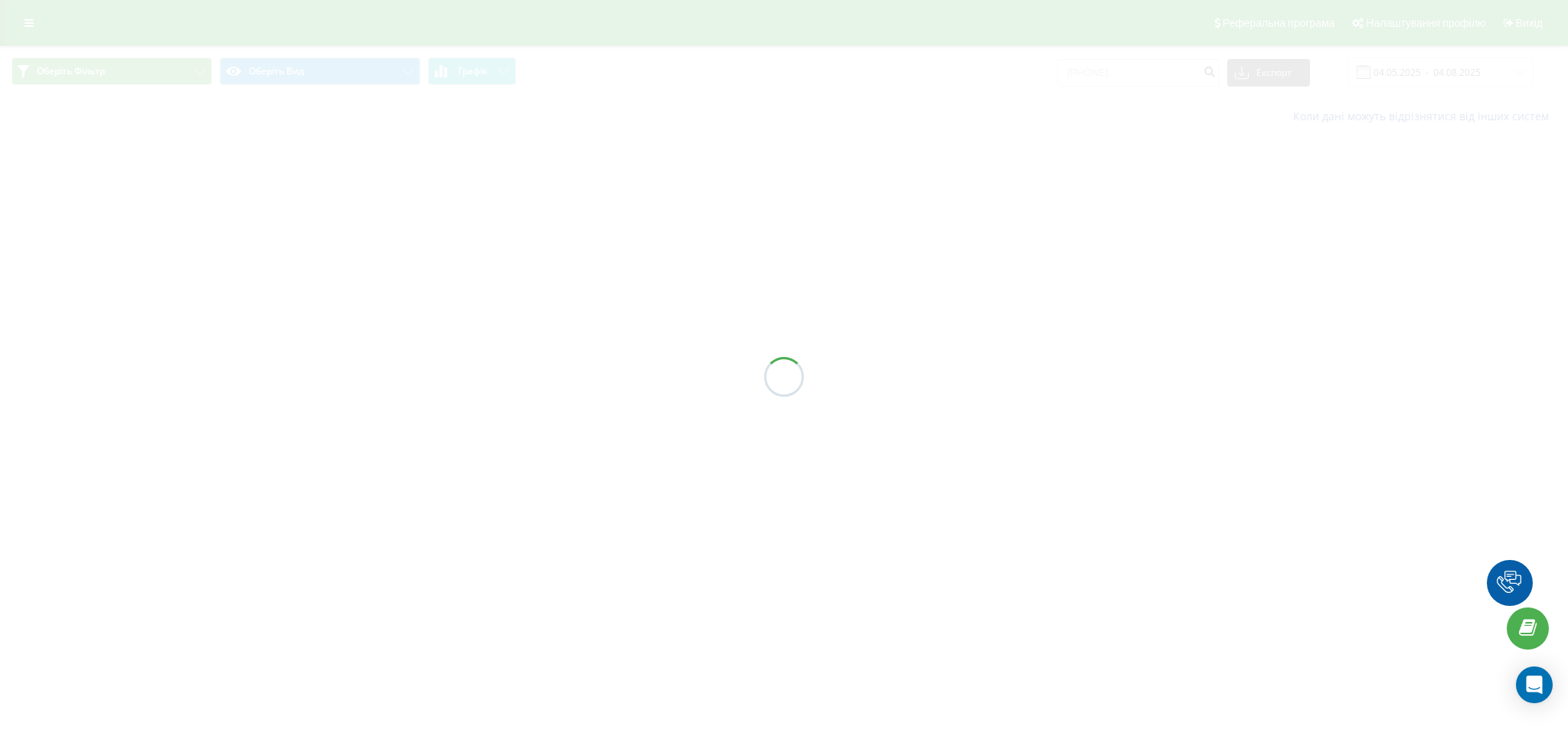 scroll, scrollTop: 0, scrollLeft: 0, axis: both 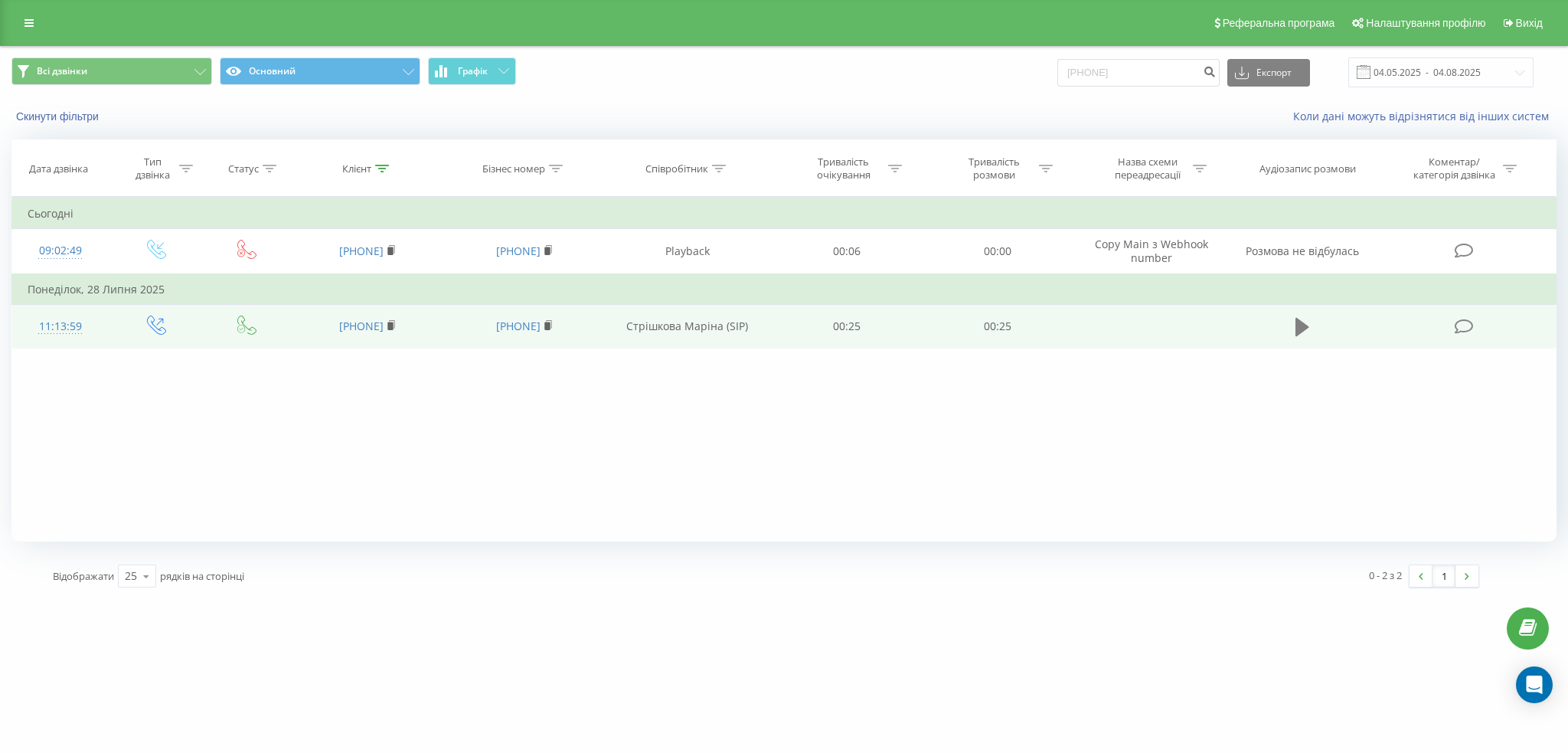 click 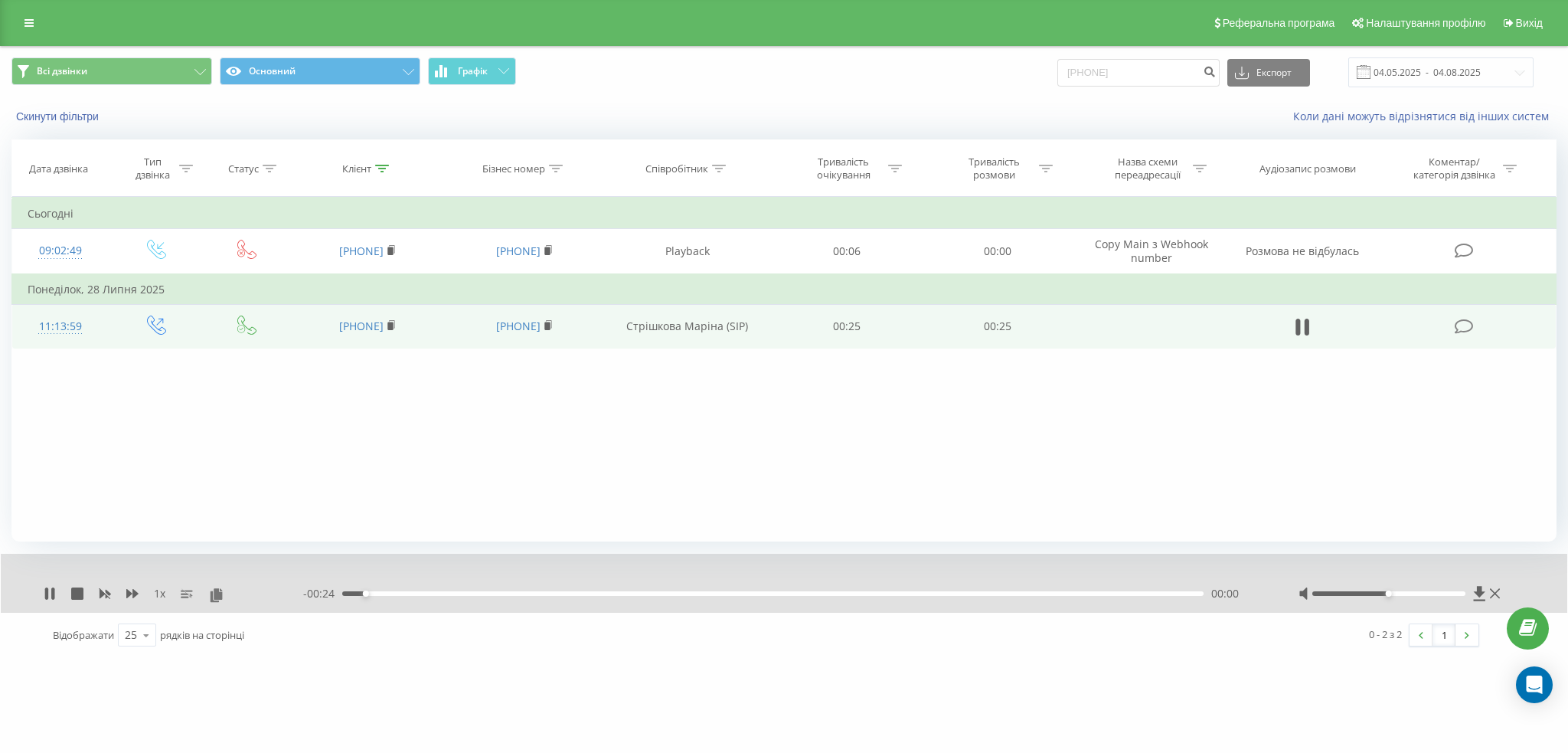 click on "00:00" at bounding box center (773, 594) 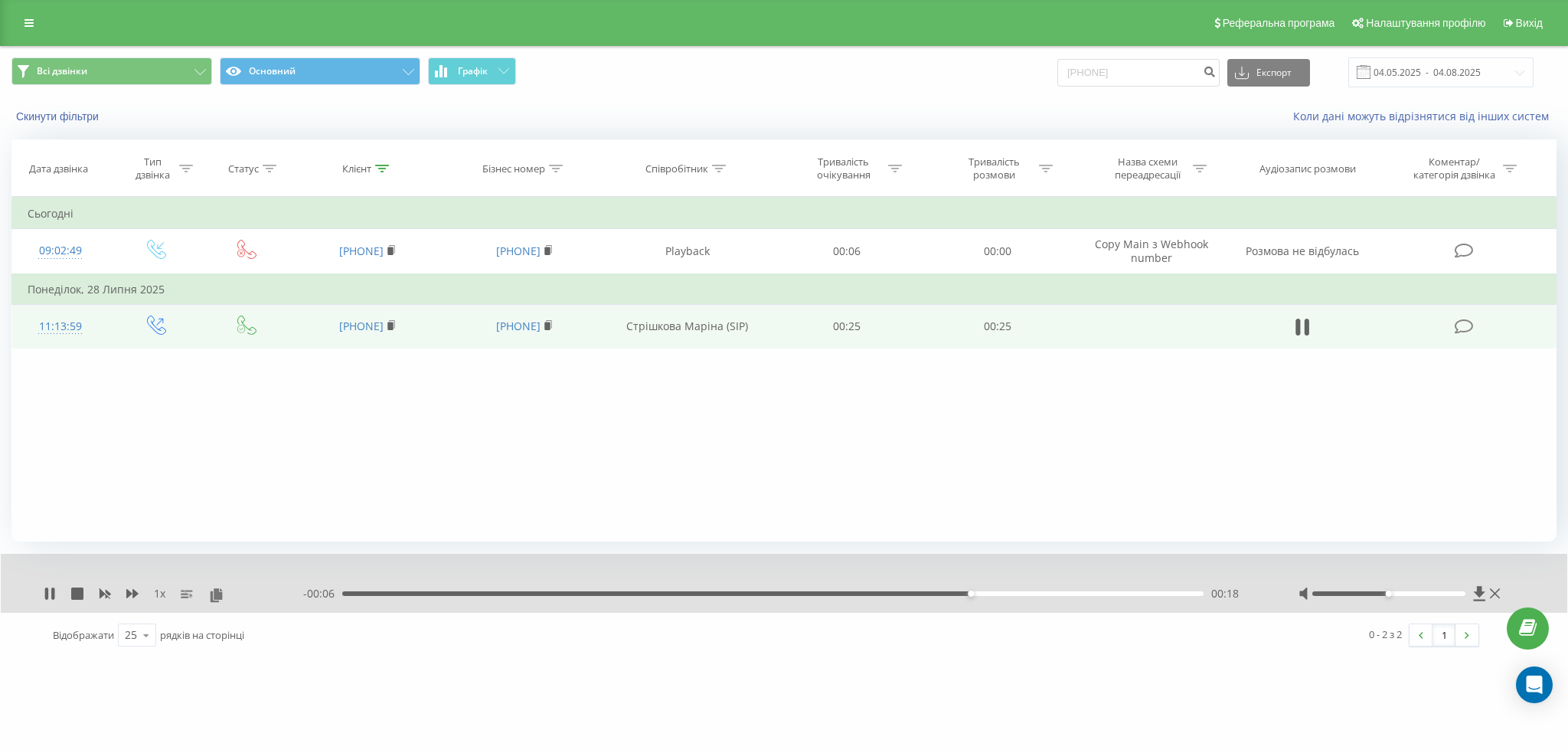 click on "00:18" at bounding box center [773, 594] 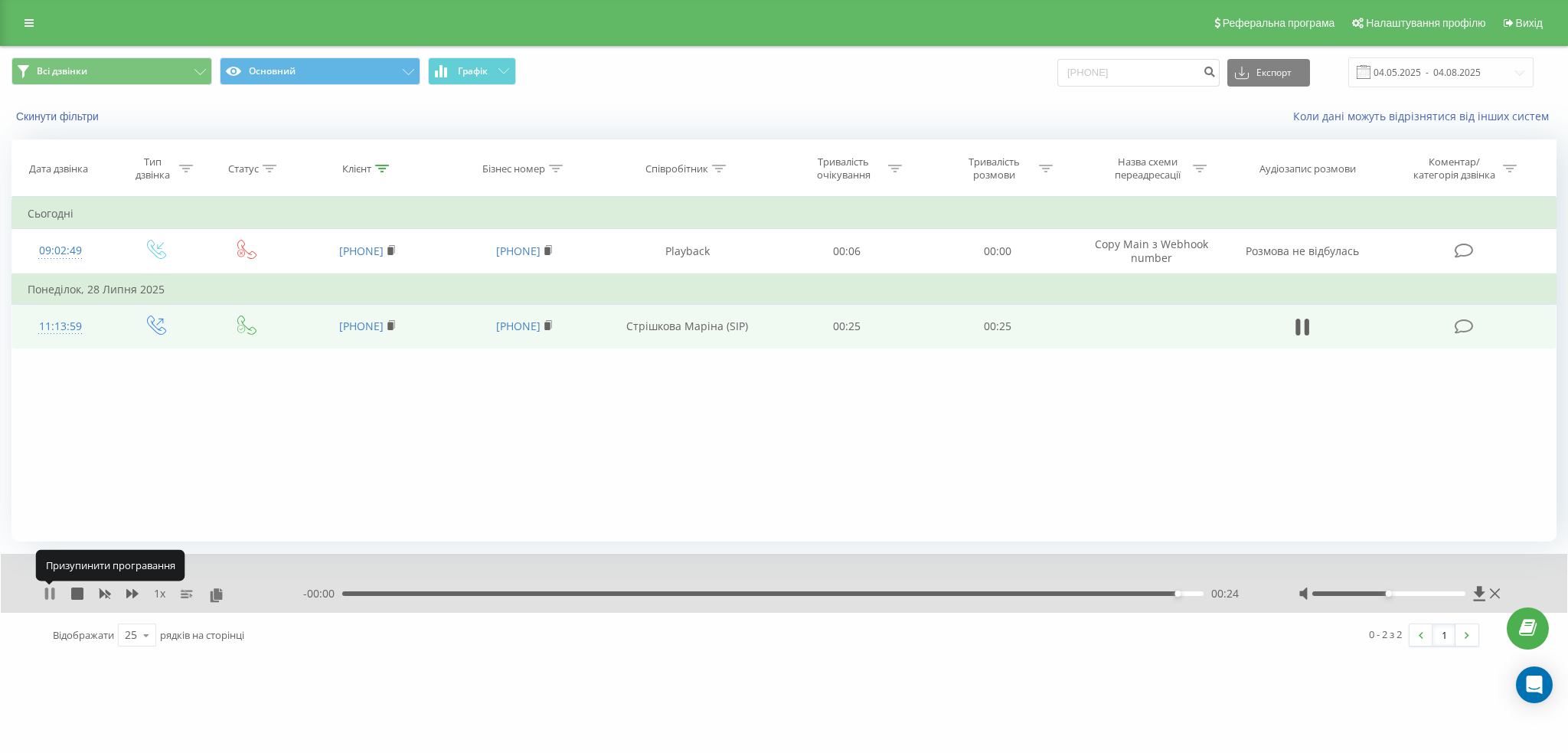 click 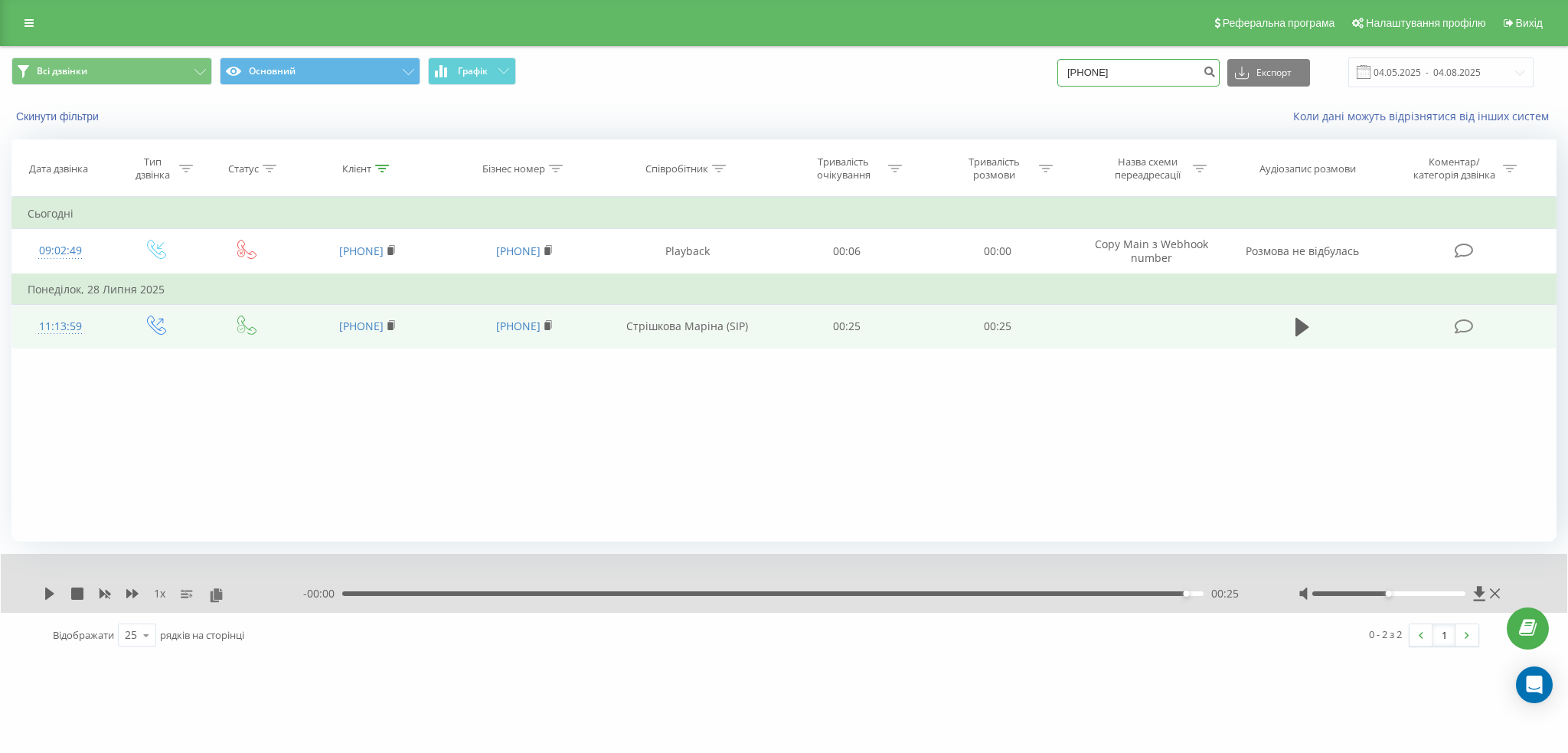 drag, startPoint x: 1159, startPoint y: 70, endPoint x: 985, endPoint y: 74, distance: 174.04597 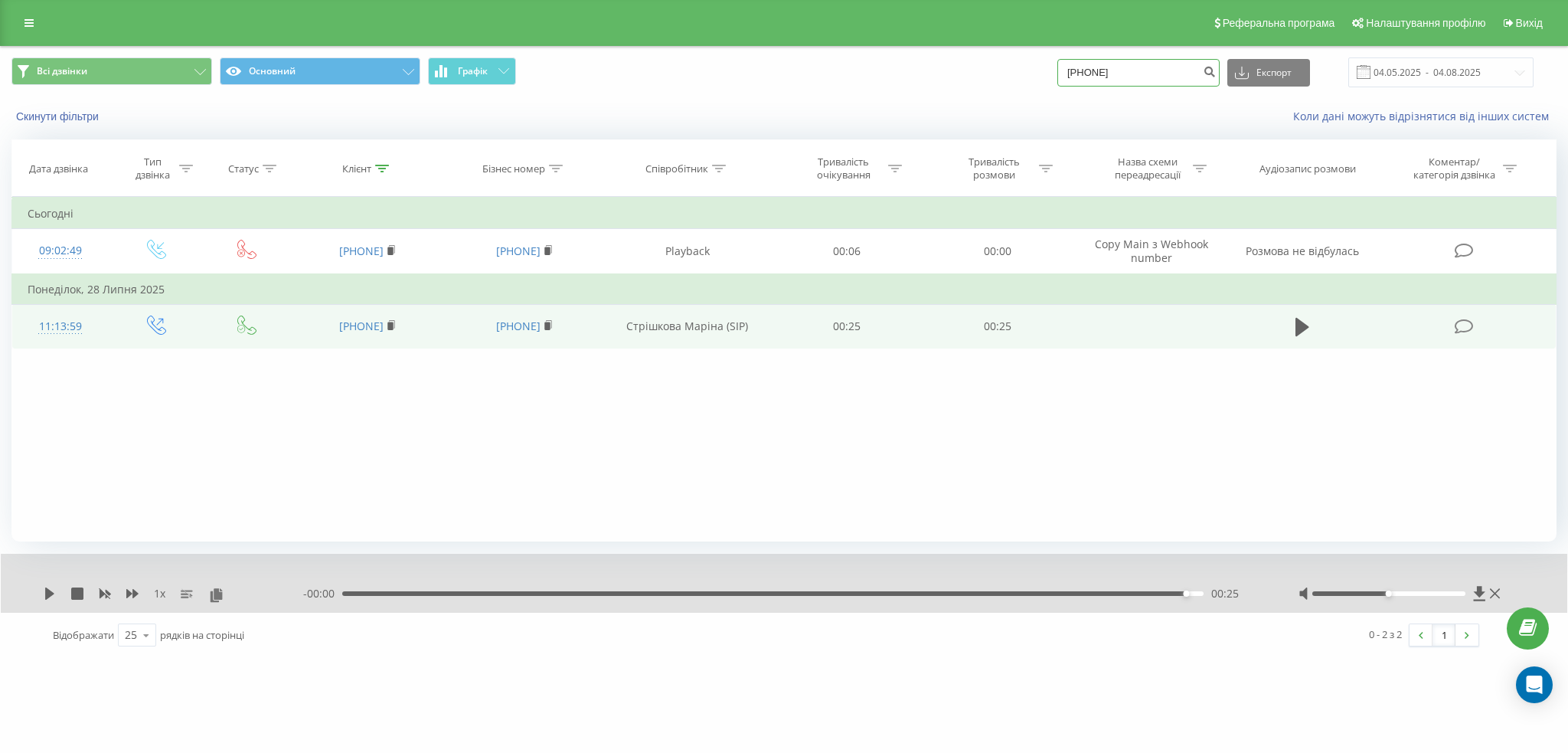 paste on "38067435991" 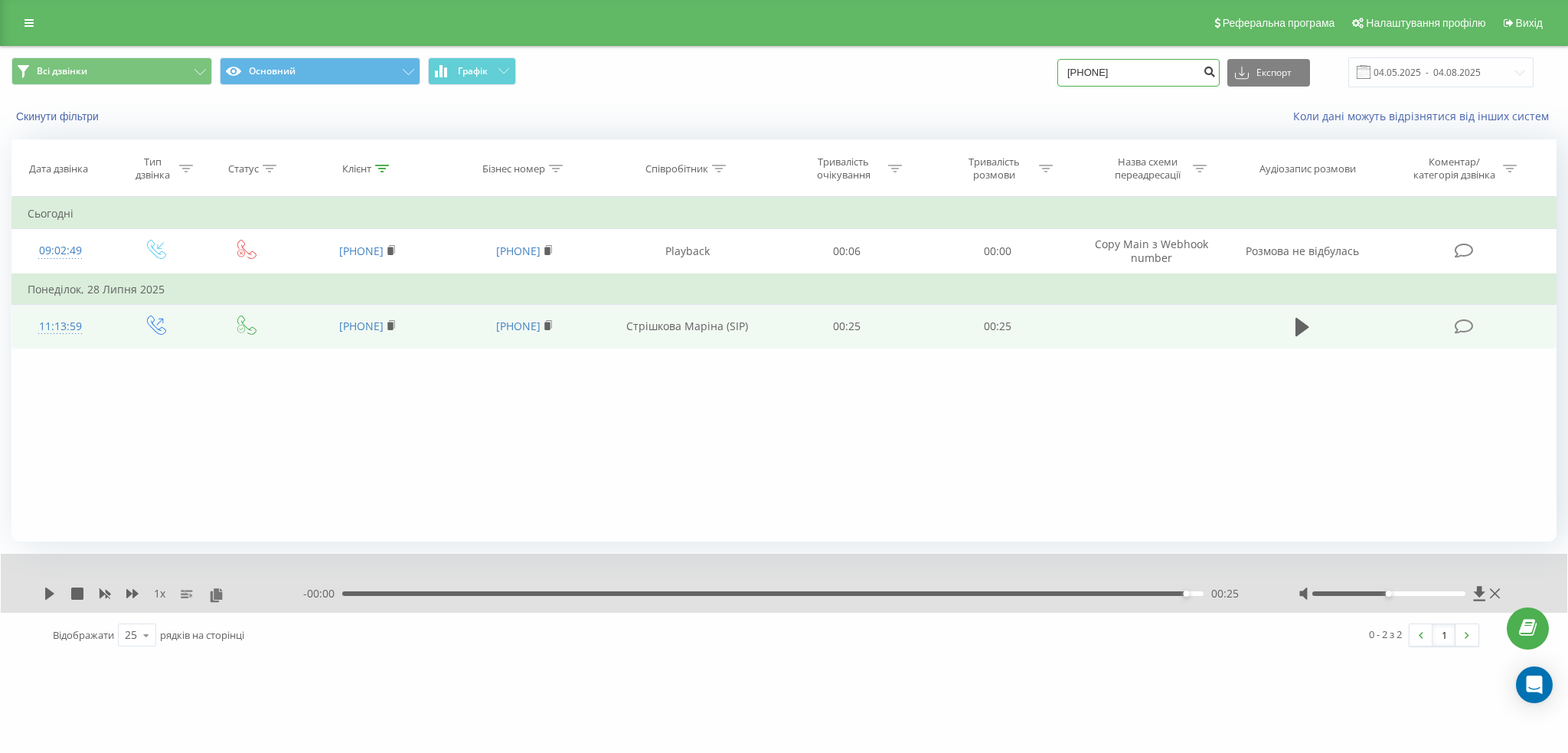 type on "0674359916" 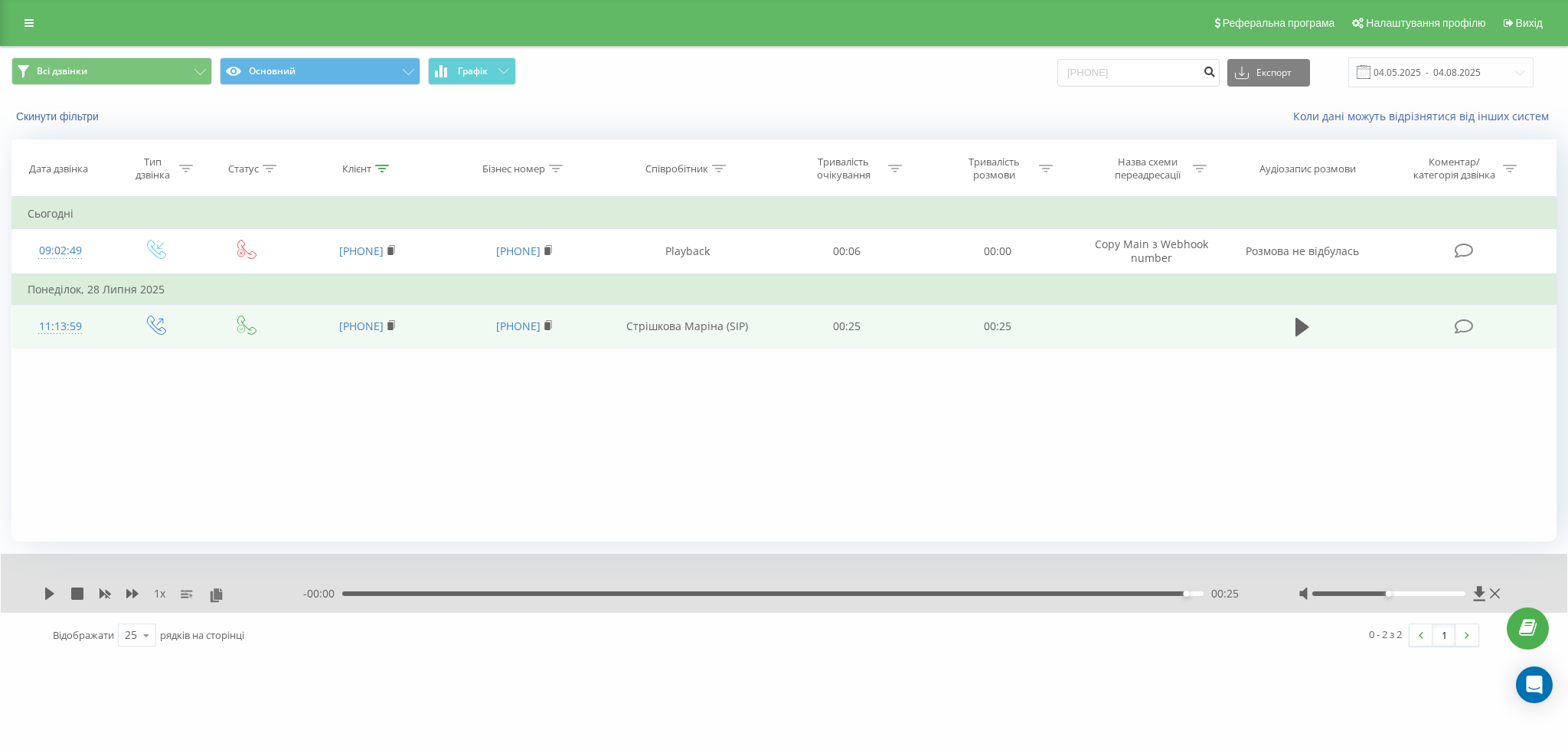 click at bounding box center (1209, 70) 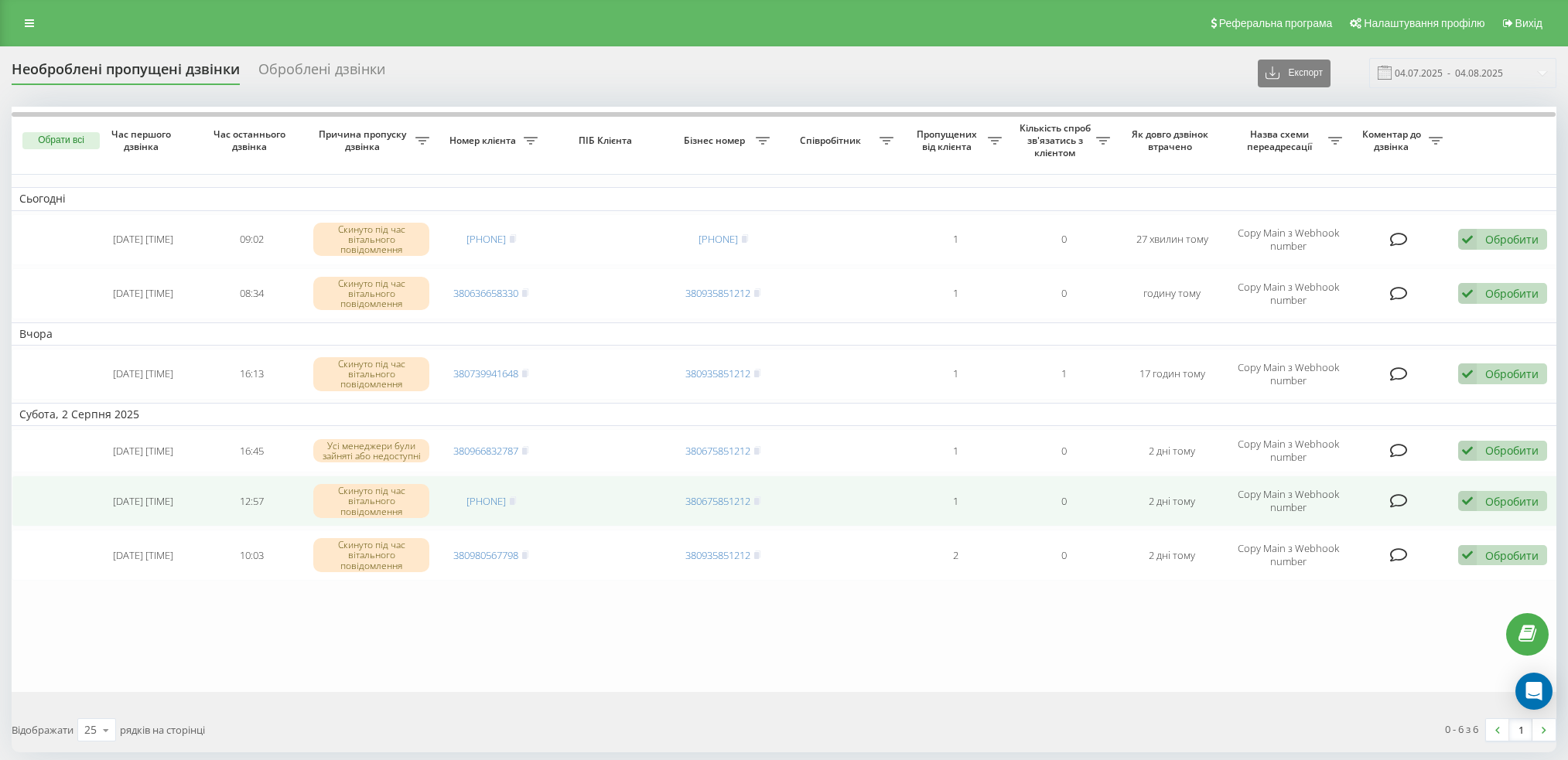 scroll, scrollTop: 0, scrollLeft: 0, axis: both 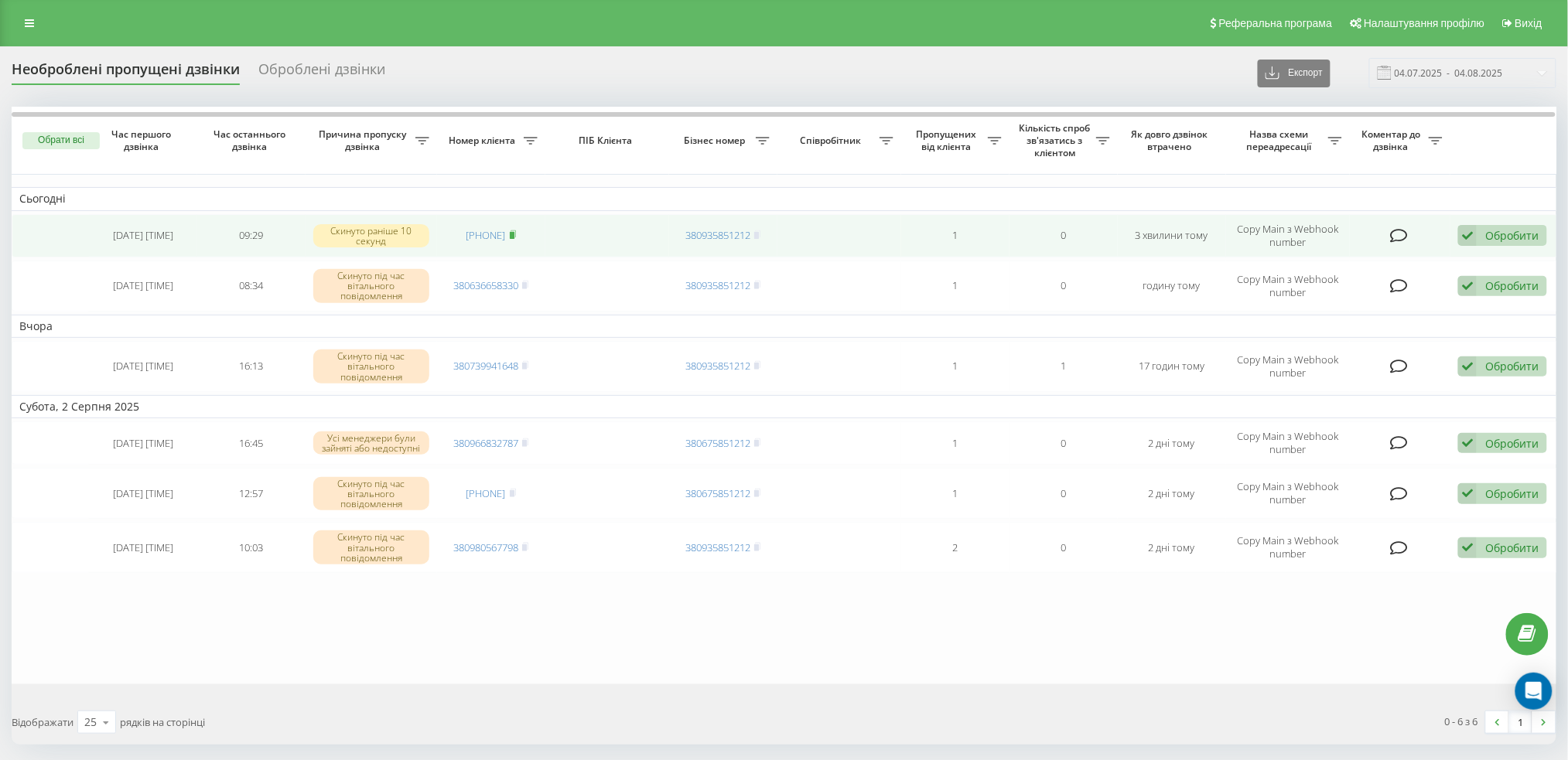 click 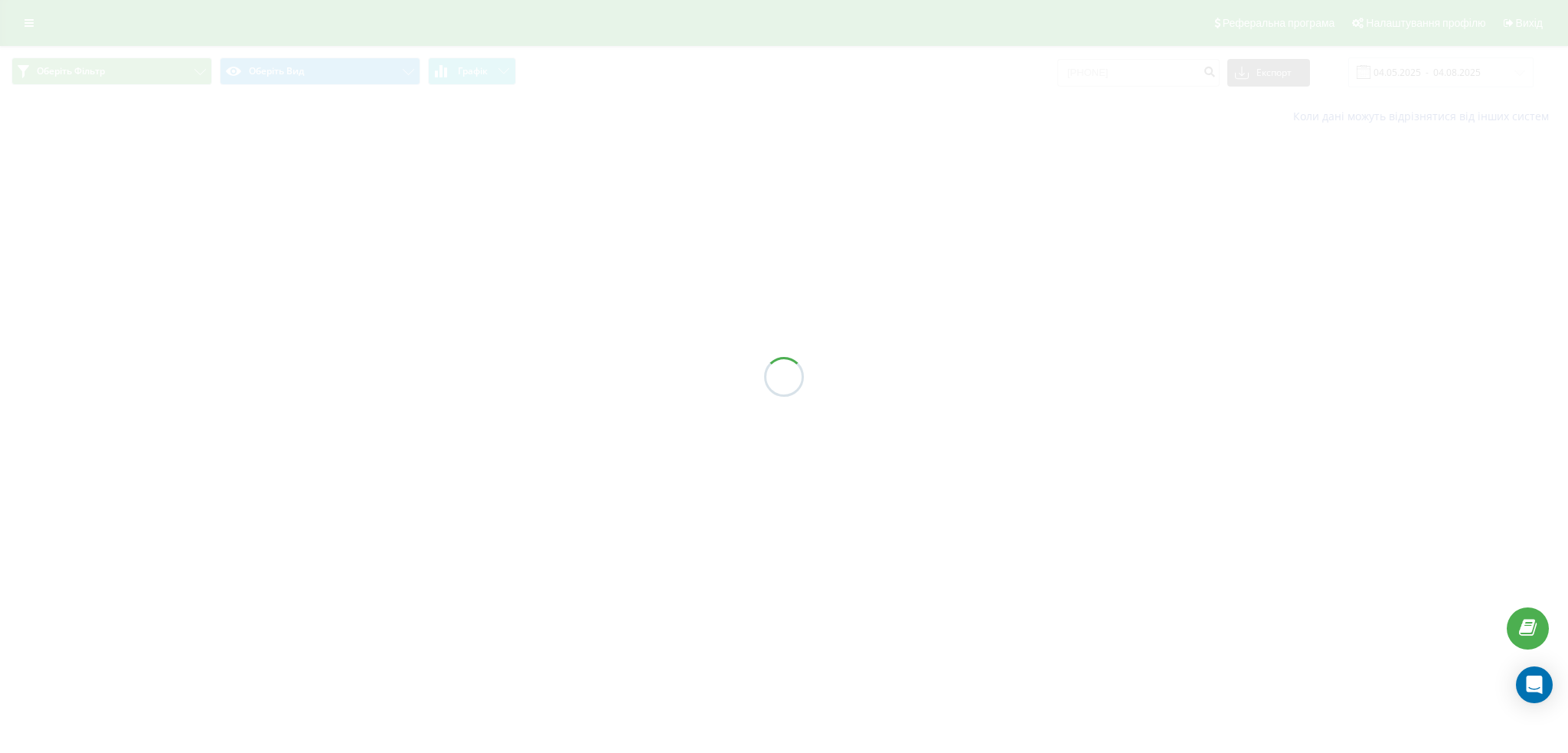 scroll, scrollTop: 0, scrollLeft: 0, axis: both 